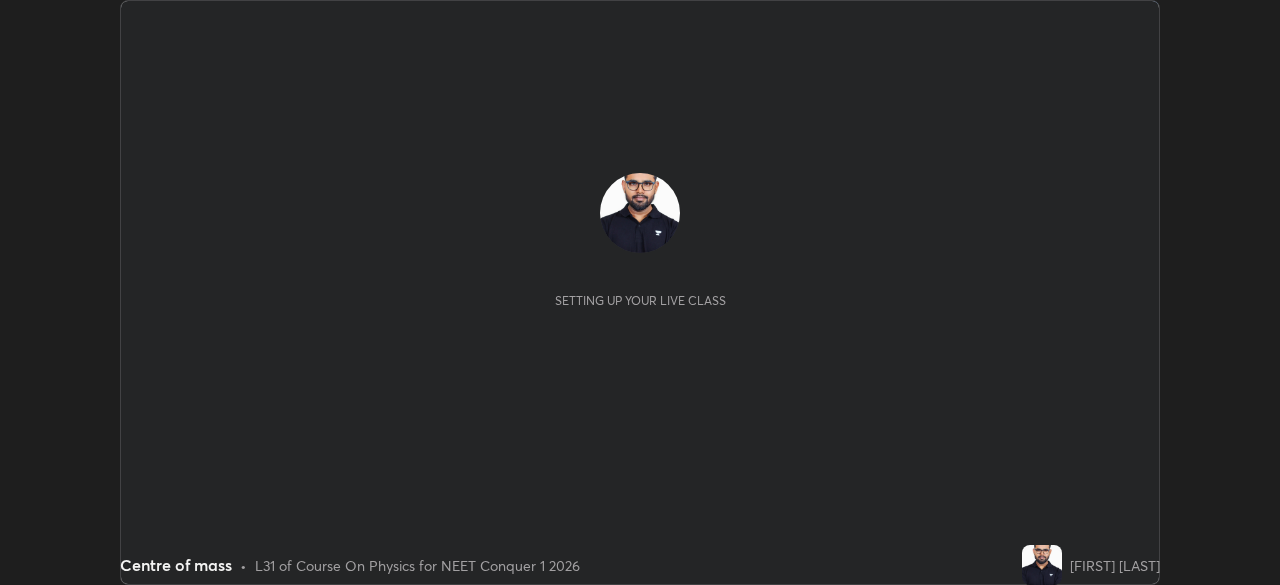 scroll, scrollTop: 0, scrollLeft: 0, axis: both 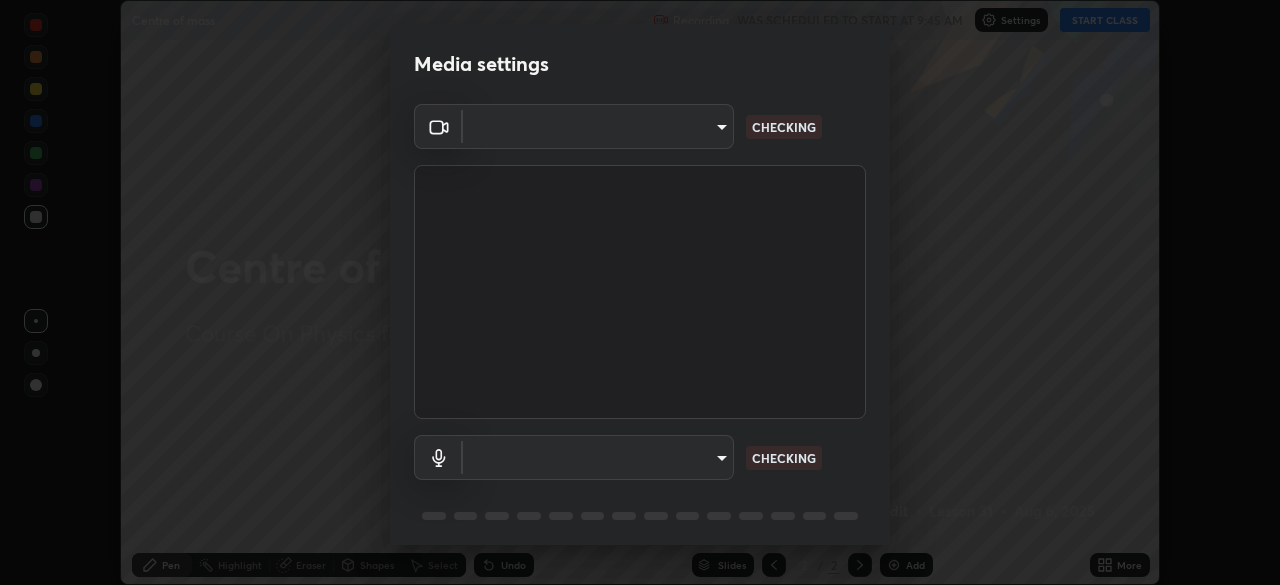 type on "f7a3972b1aa4ccc2bb278f1e0e3147348a18408e8ce32c2dd239d99c5c07823a" 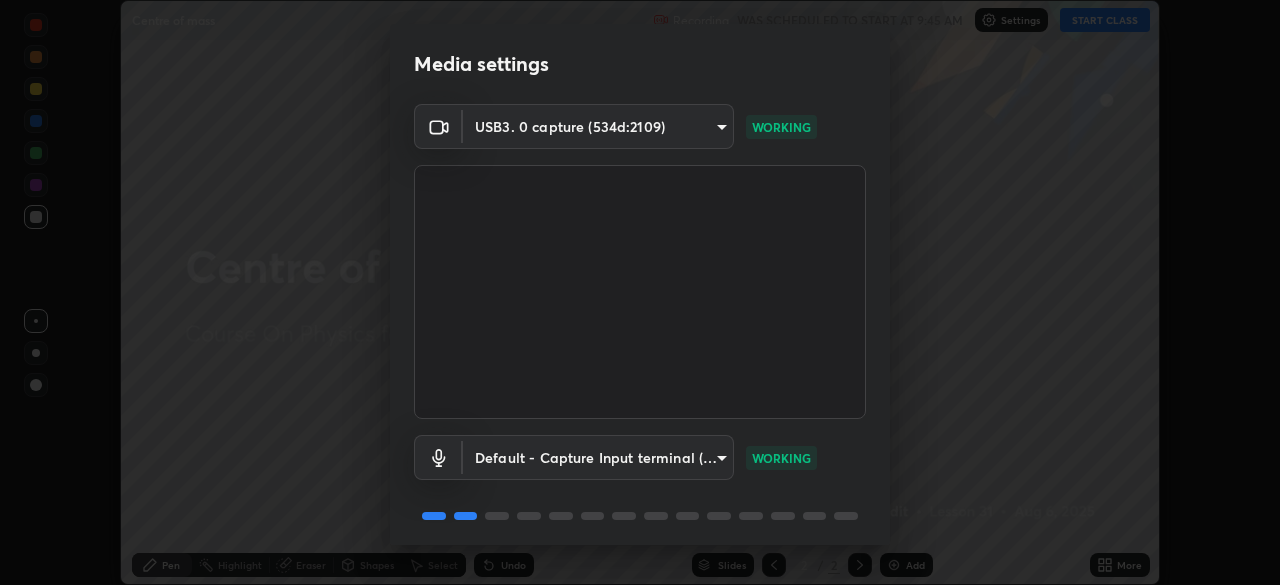scroll, scrollTop: 71, scrollLeft: 0, axis: vertical 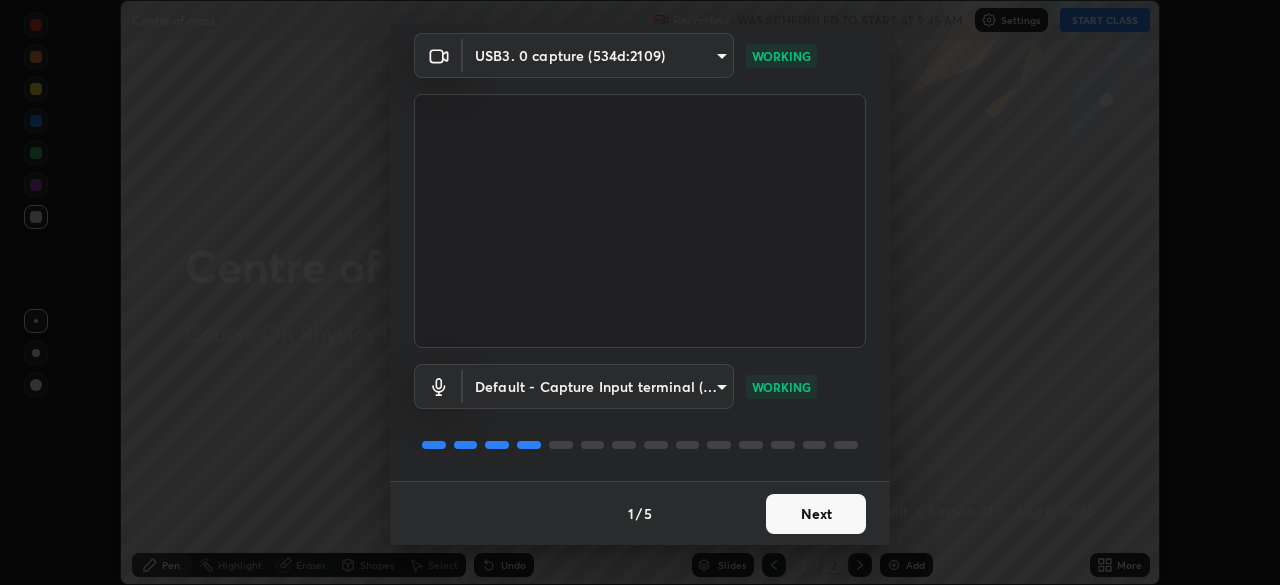 click on "Next" at bounding box center [816, 514] 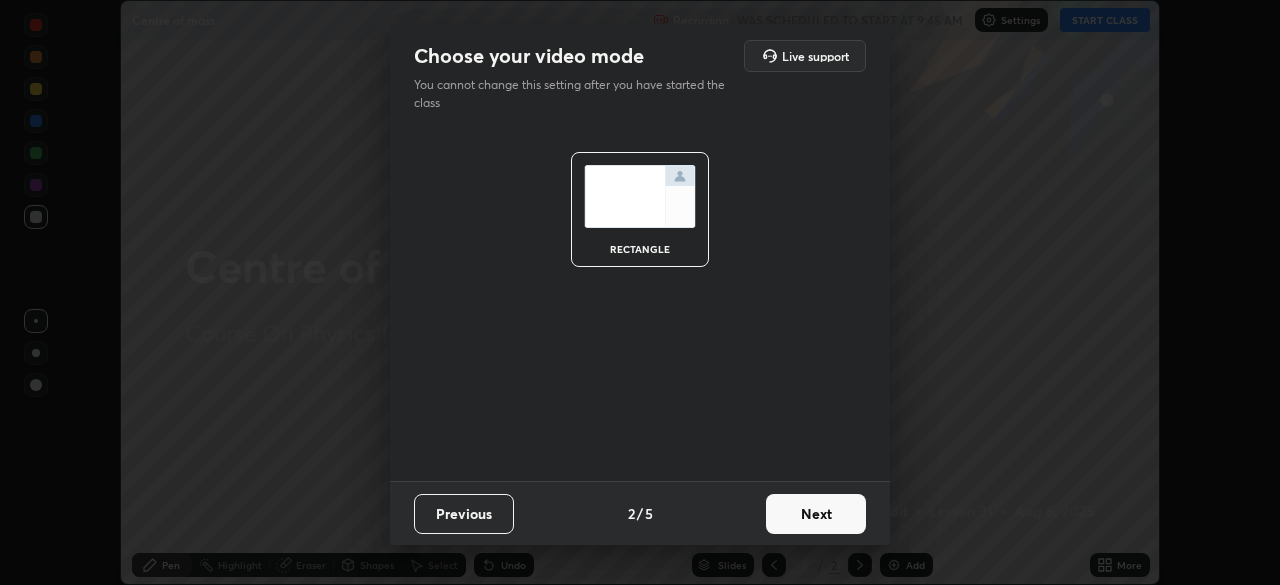 scroll, scrollTop: 0, scrollLeft: 0, axis: both 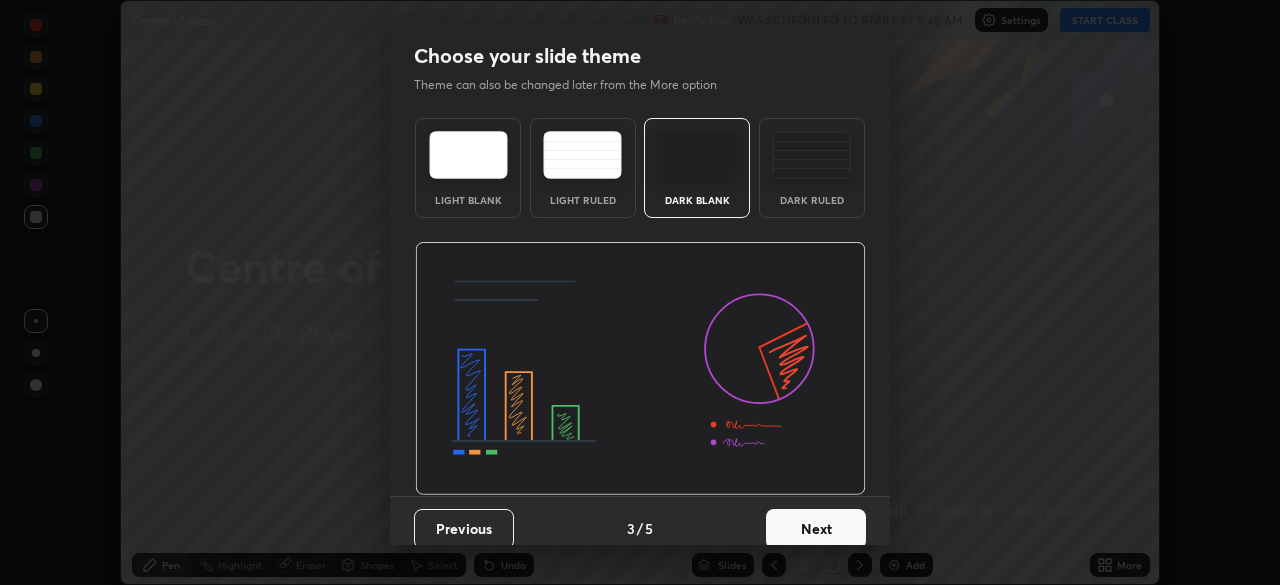 click on "Next" at bounding box center [816, 529] 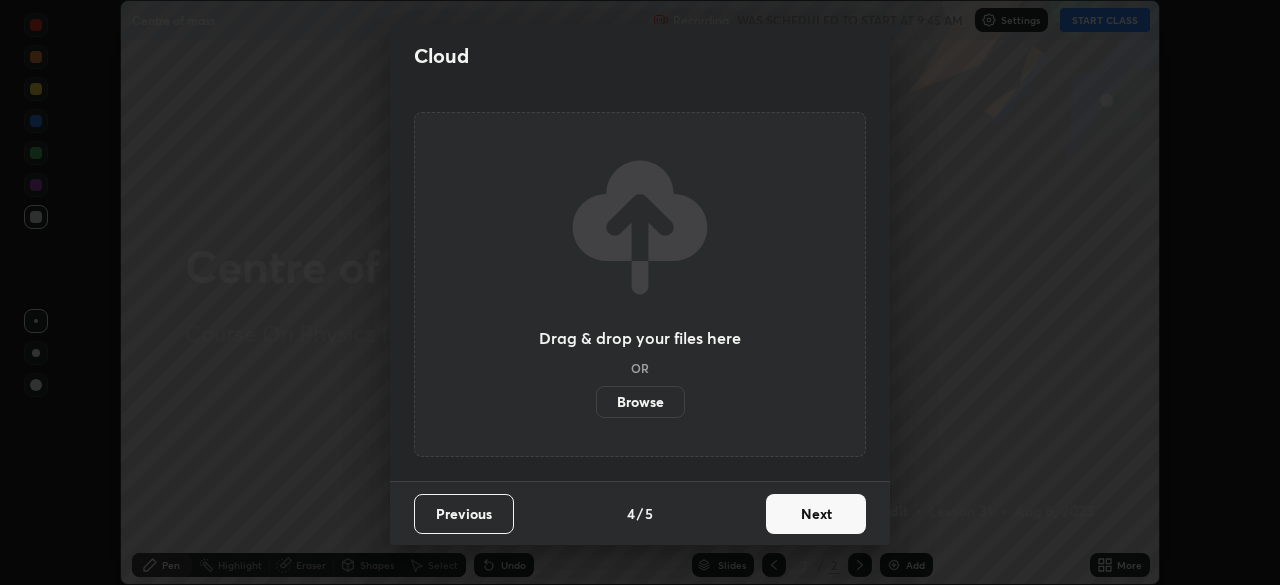 click on "Next" at bounding box center [816, 514] 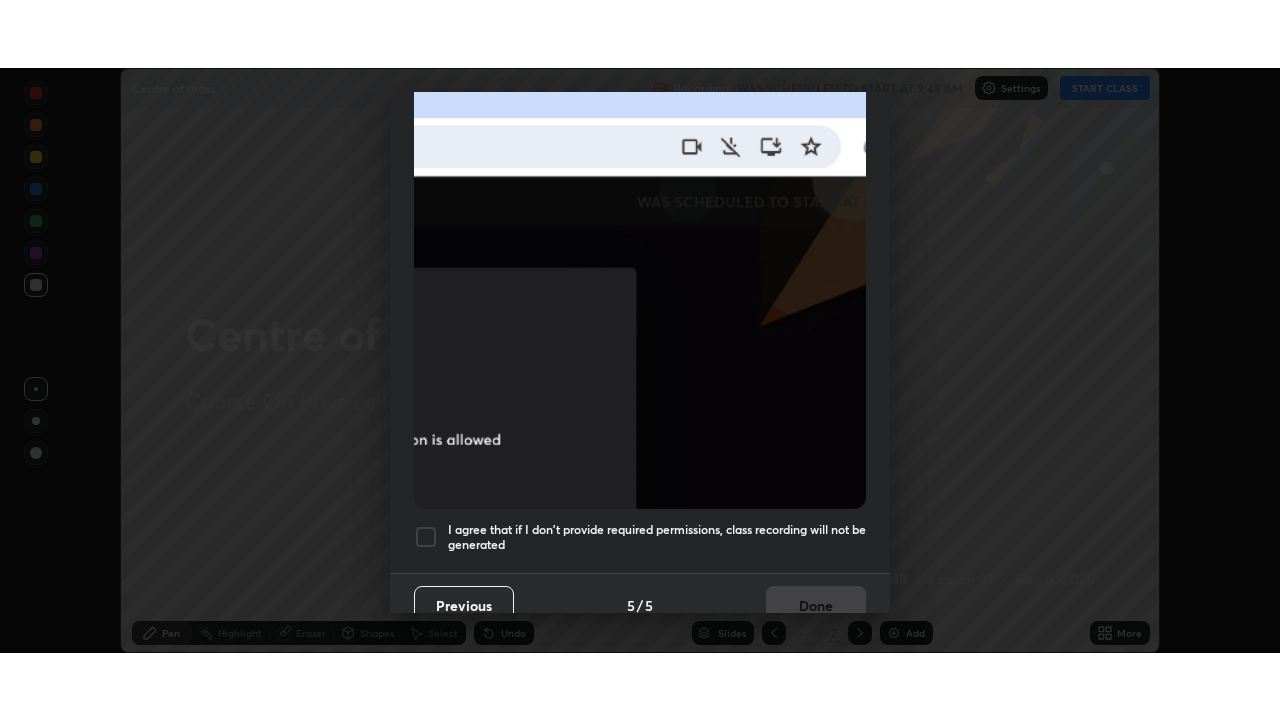 scroll, scrollTop: 479, scrollLeft: 0, axis: vertical 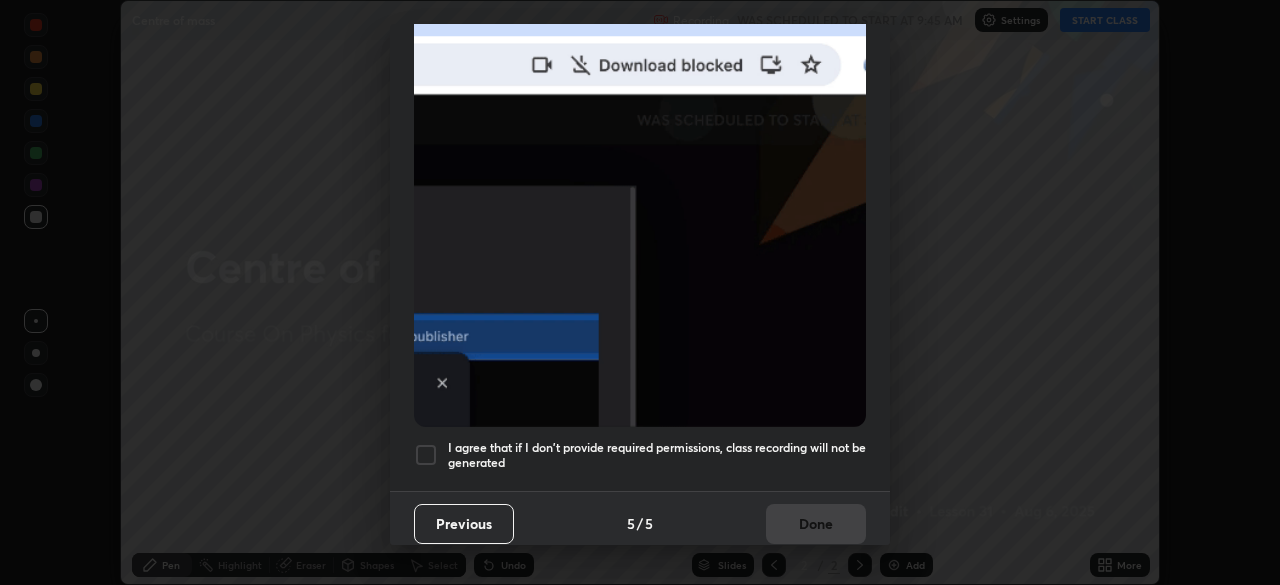 click at bounding box center (426, 455) 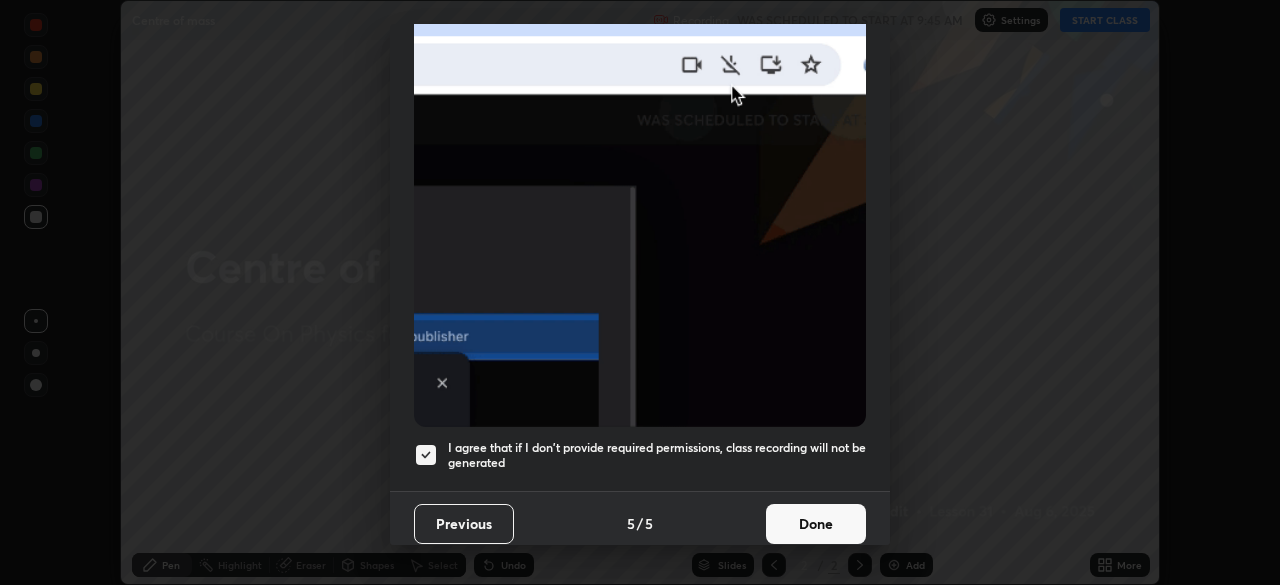 click on "Done" at bounding box center [816, 524] 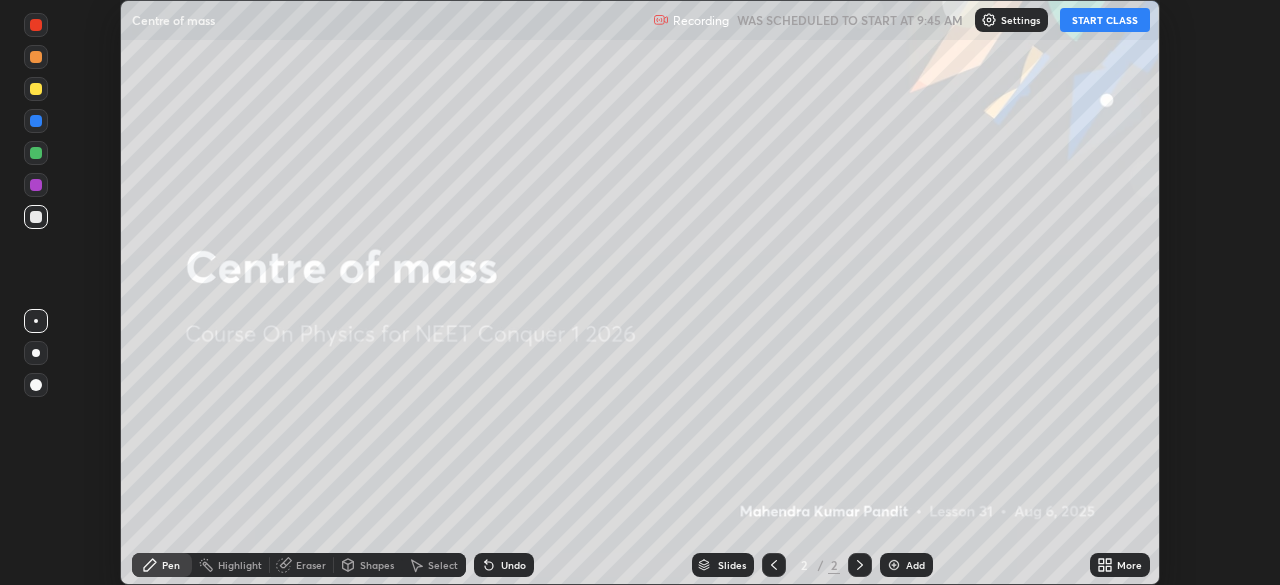 click on "START CLASS" at bounding box center [1105, 20] 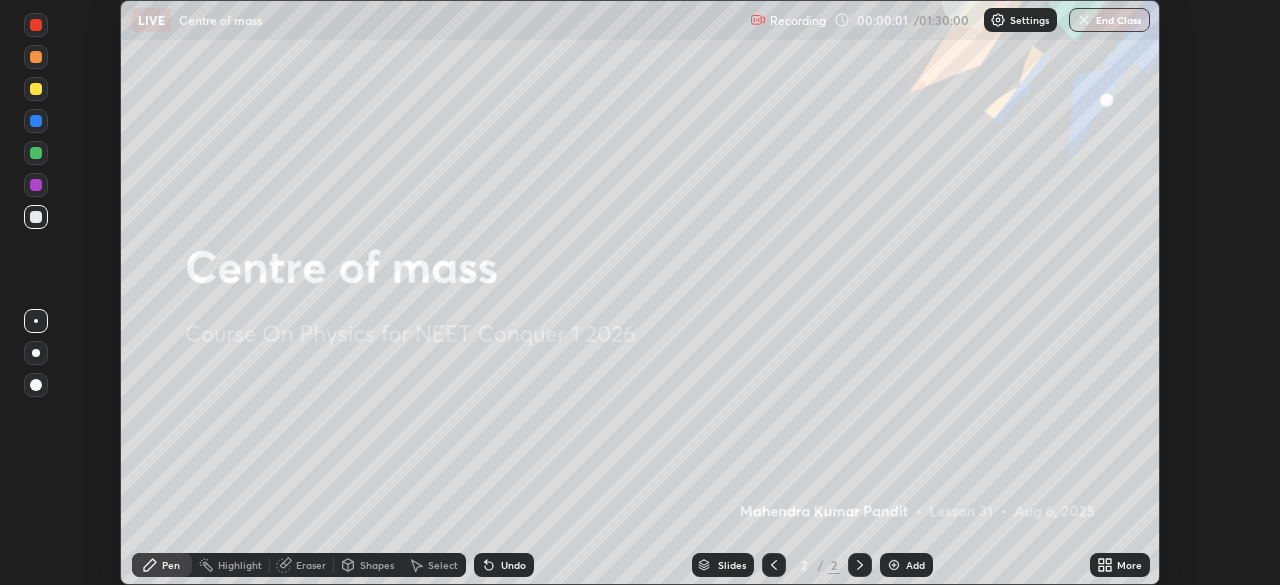 click 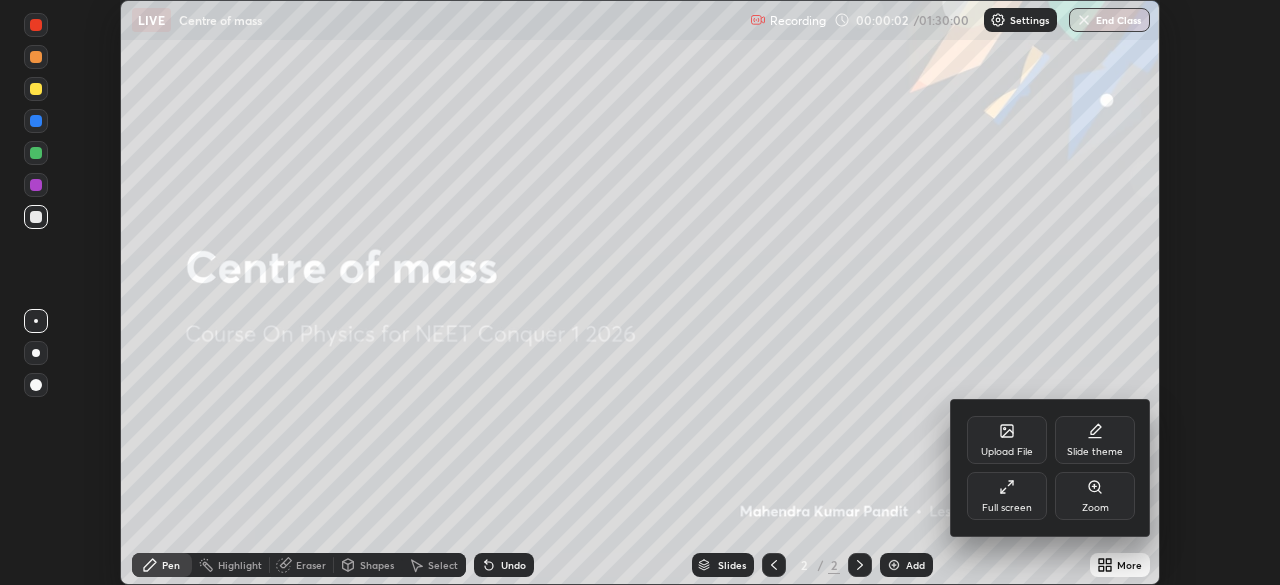 click on "Full screen" at bounding box center (1007, 496) 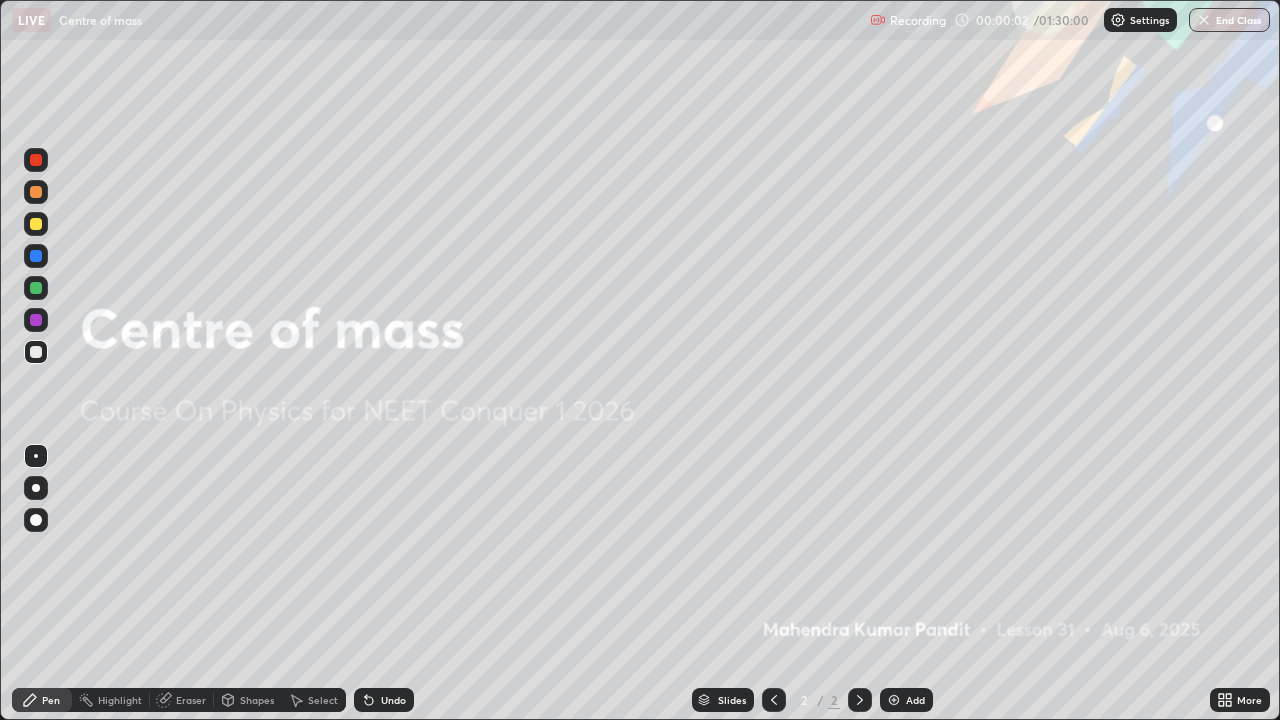 scroll, scrollTop: 99280, scrollLeft: 98720, axis: both 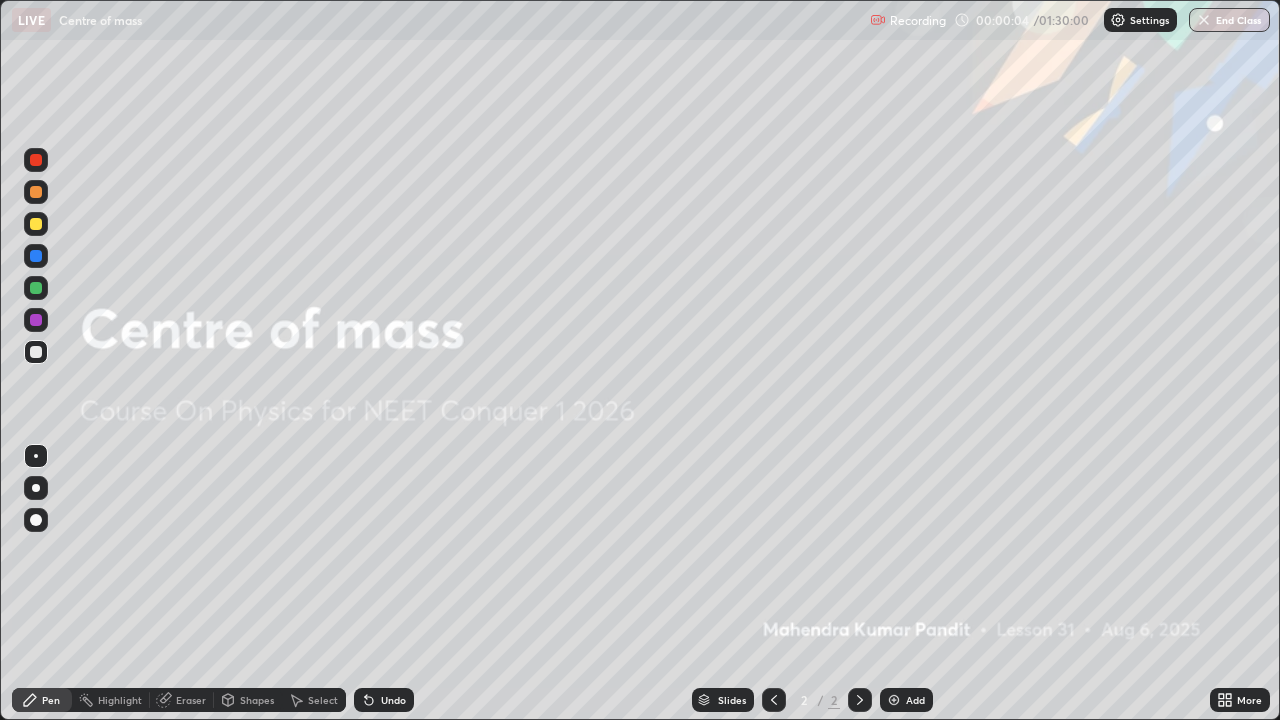 click on "Add" at bounding box center (906, 700) 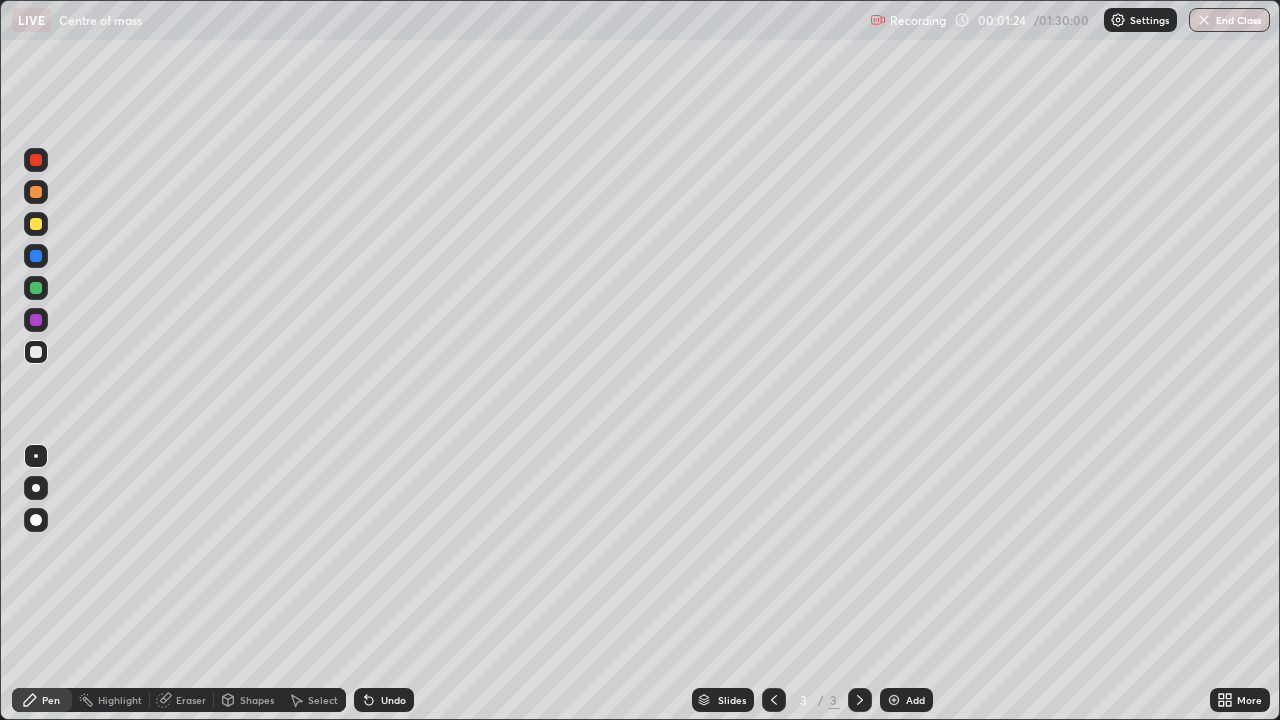 click on "Undo" at bounding box center [384, 700] 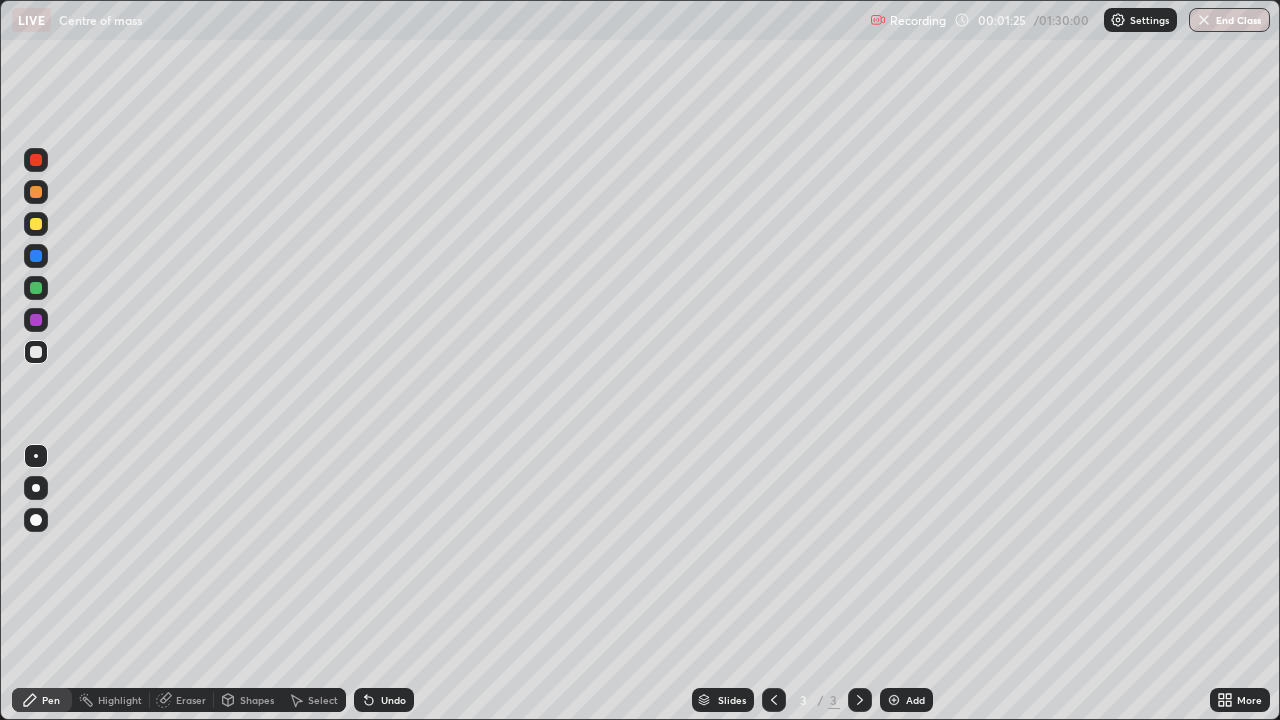 click on "Undo" at bounding box center [384, 700] 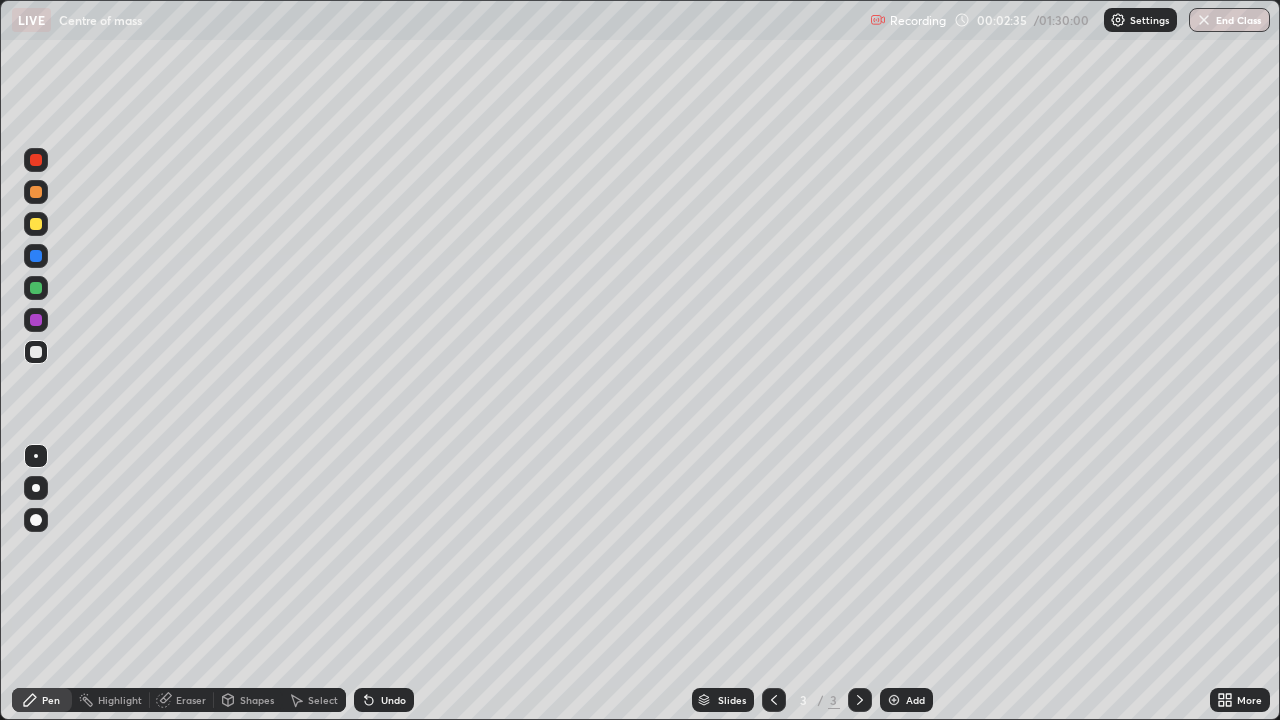 click 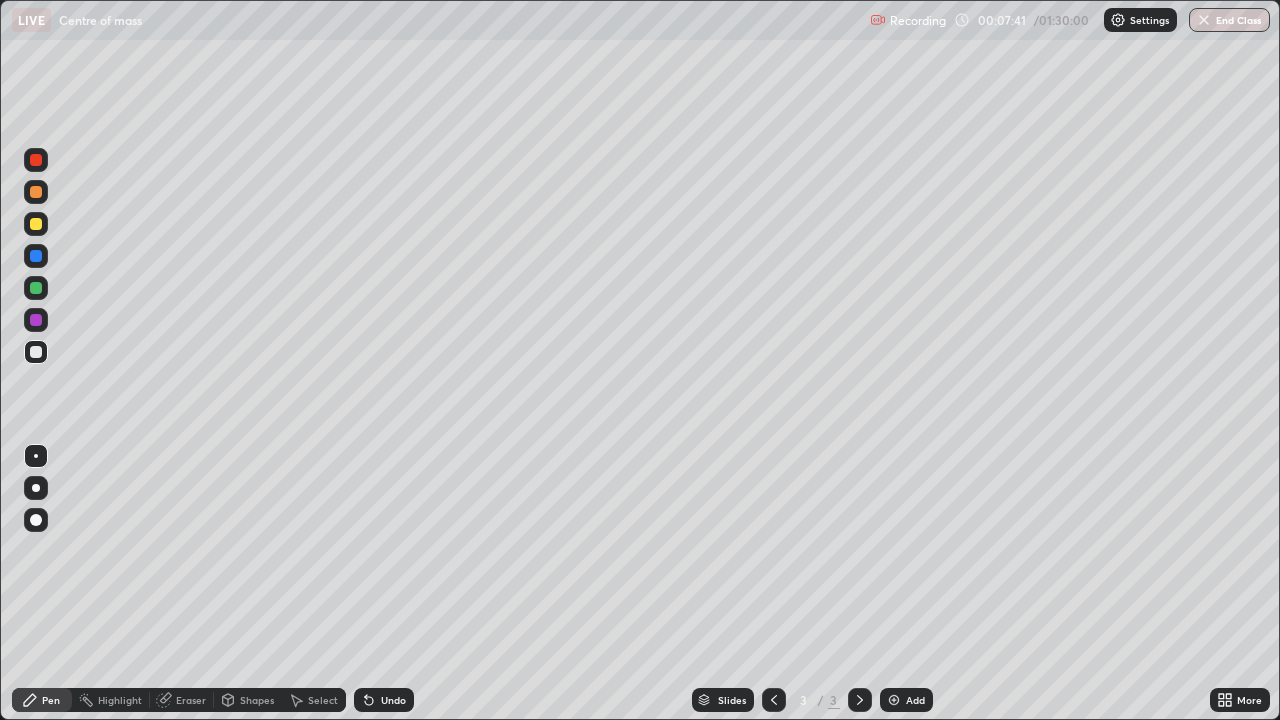 click on "Undo" at bounding box center [393, 700] 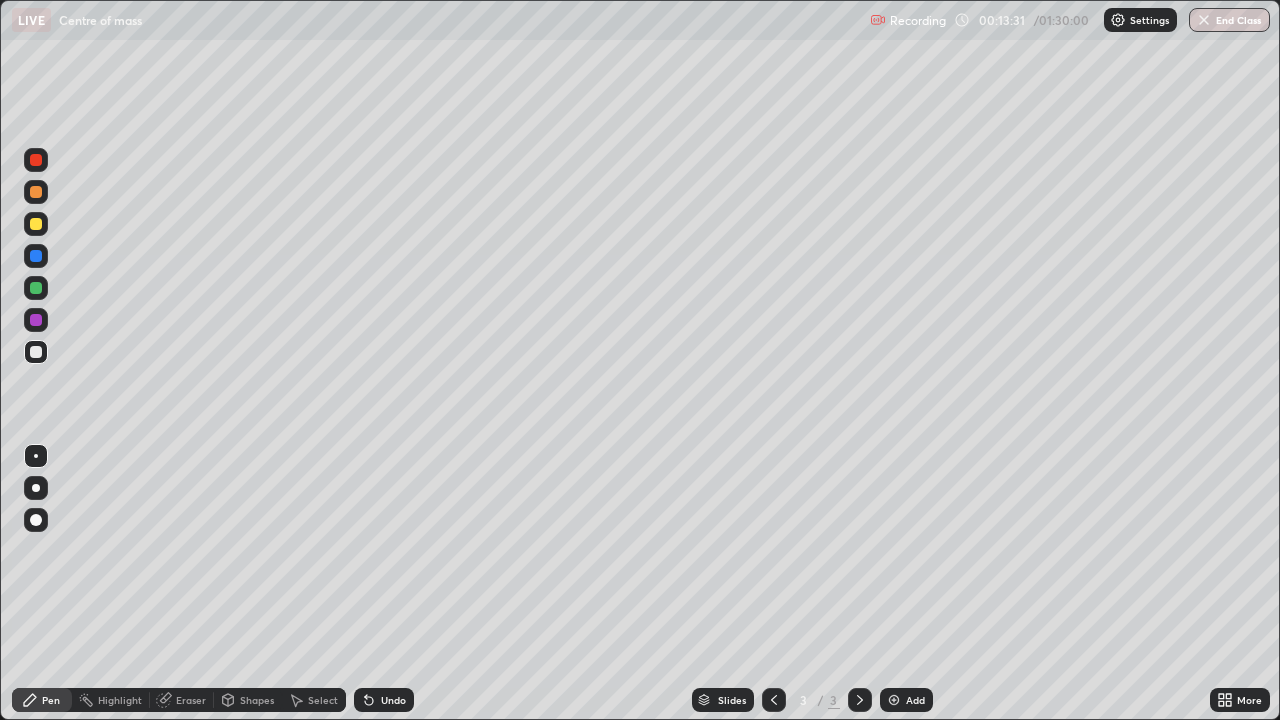 click at bounding box center [36, 288] 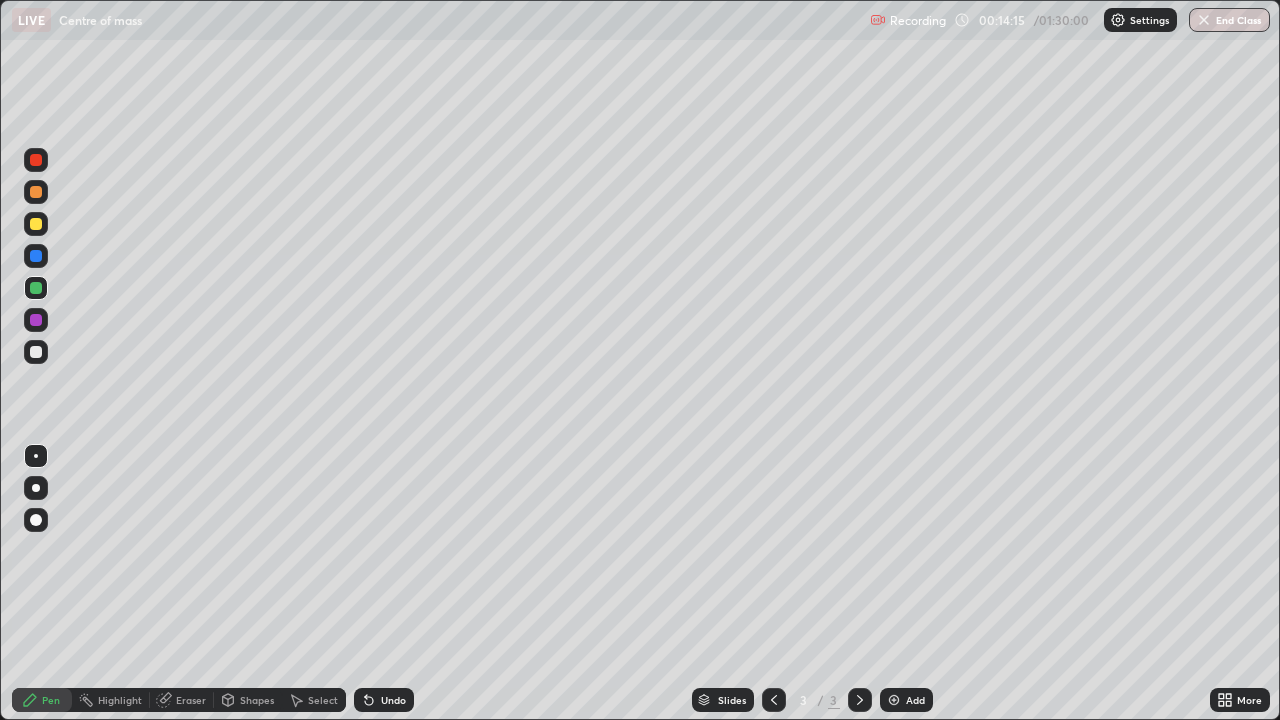 click on "Undo" at bounding box center [393, 700] 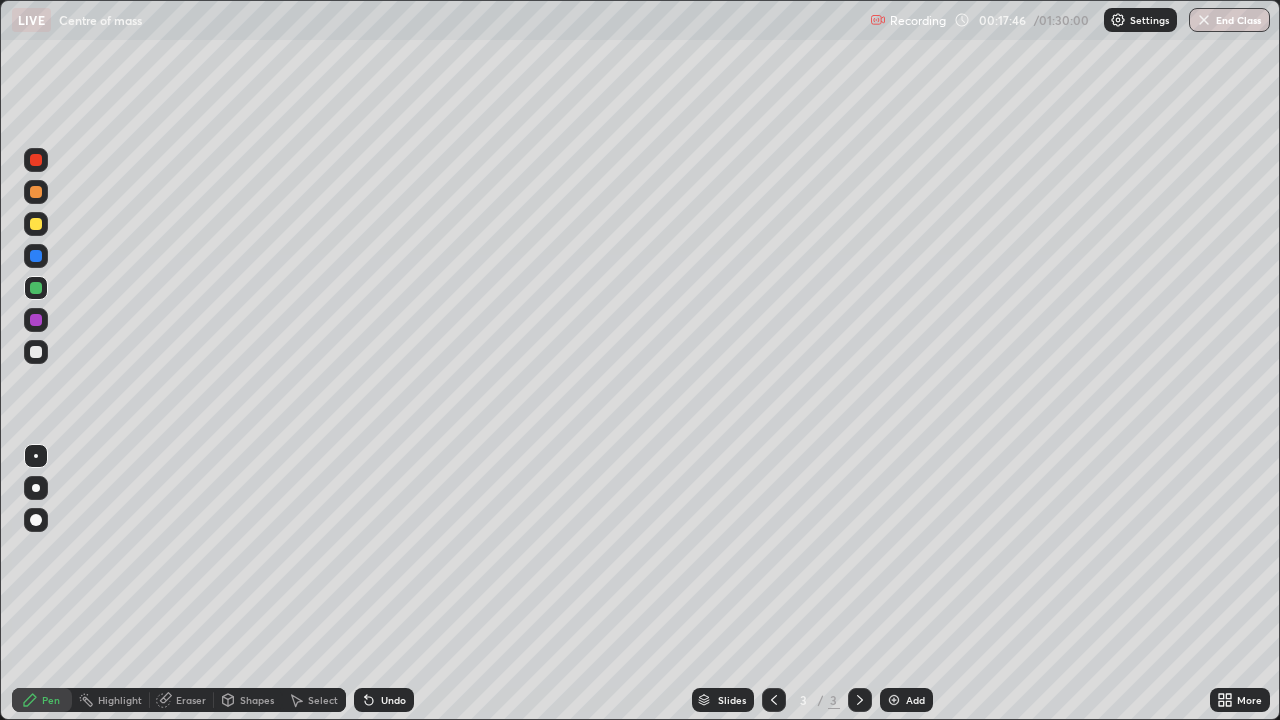 click at bounding box center [36, 352] 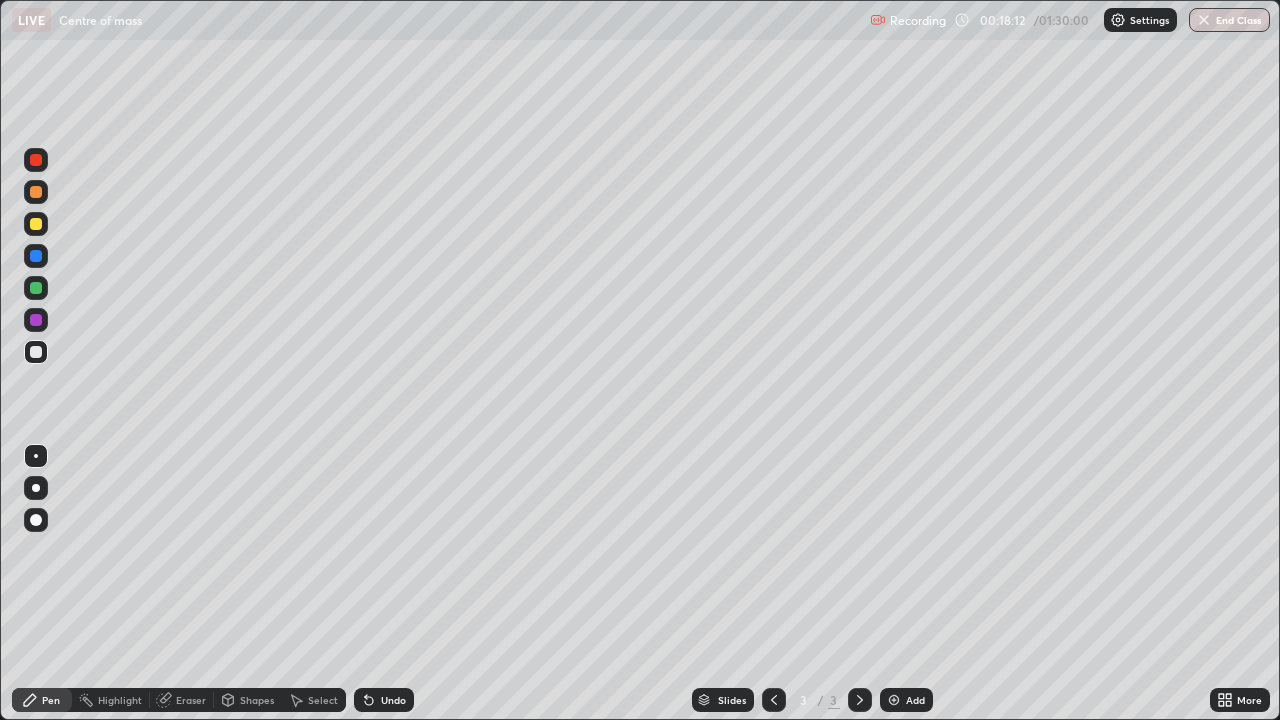 click on "Eraser" at bounding box center [191, 700] 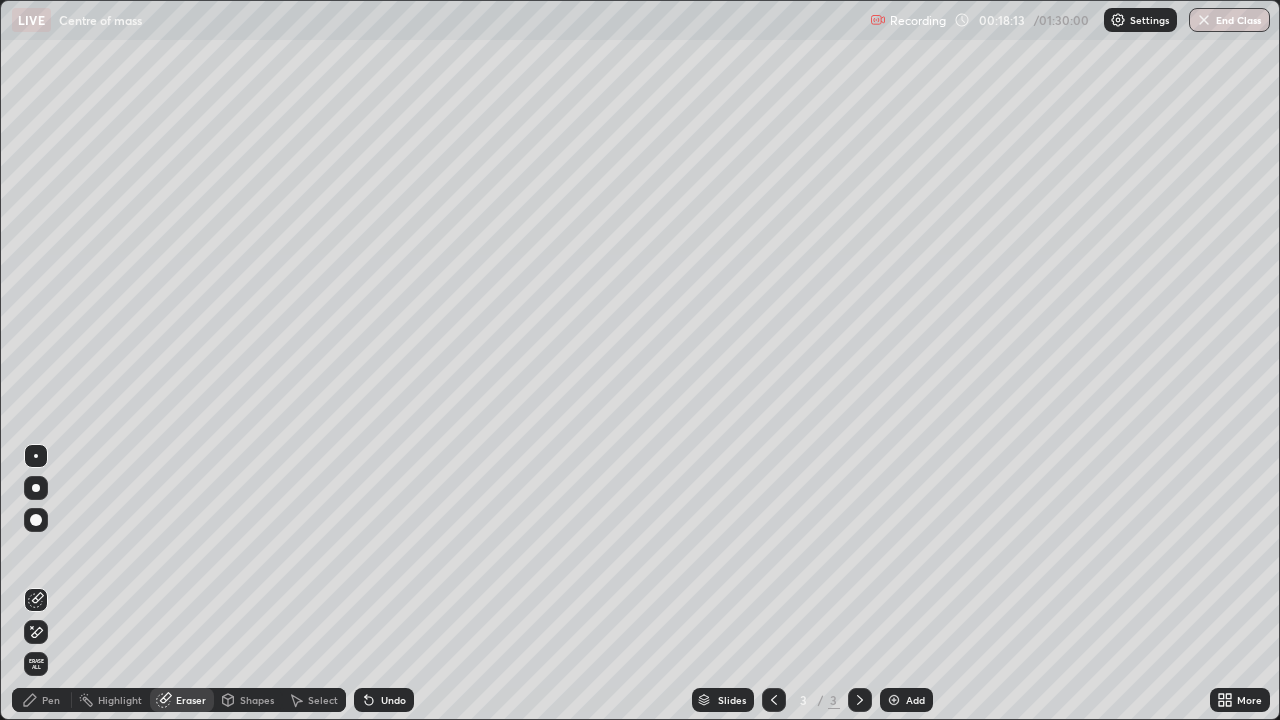click on "Shapes" at bounding box center [248, 700] 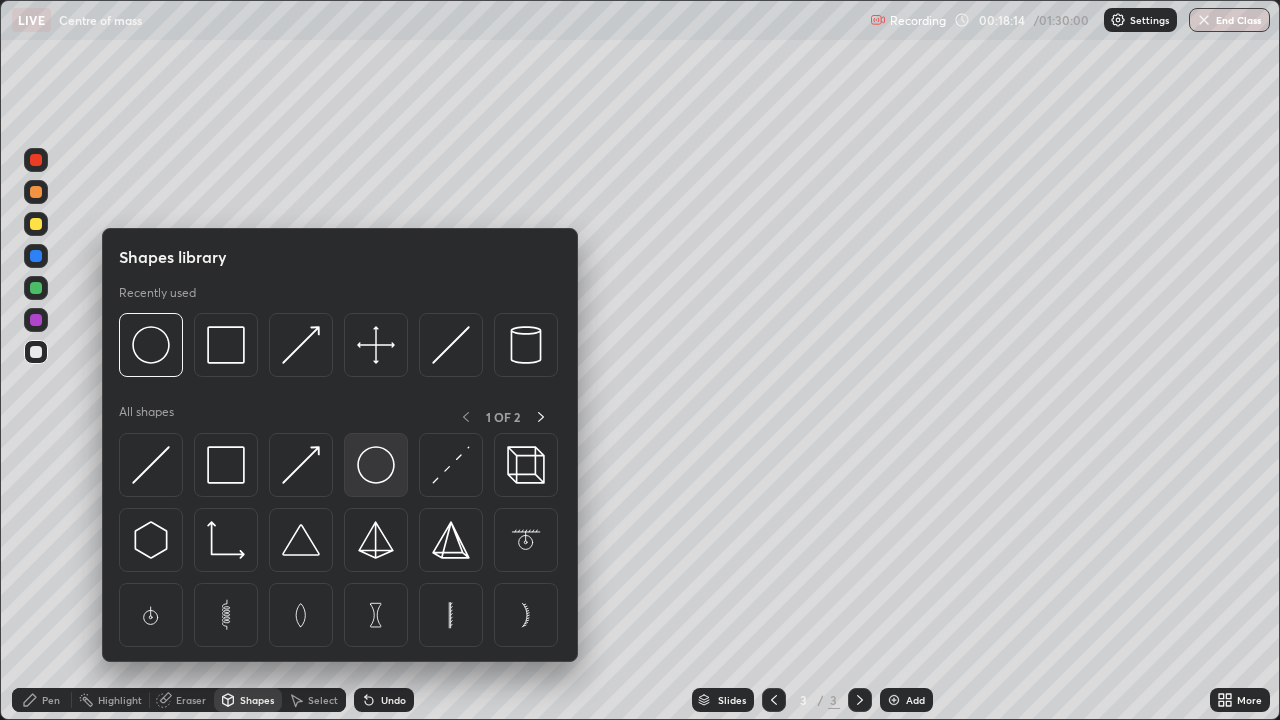click at bounding box center (376, 465) 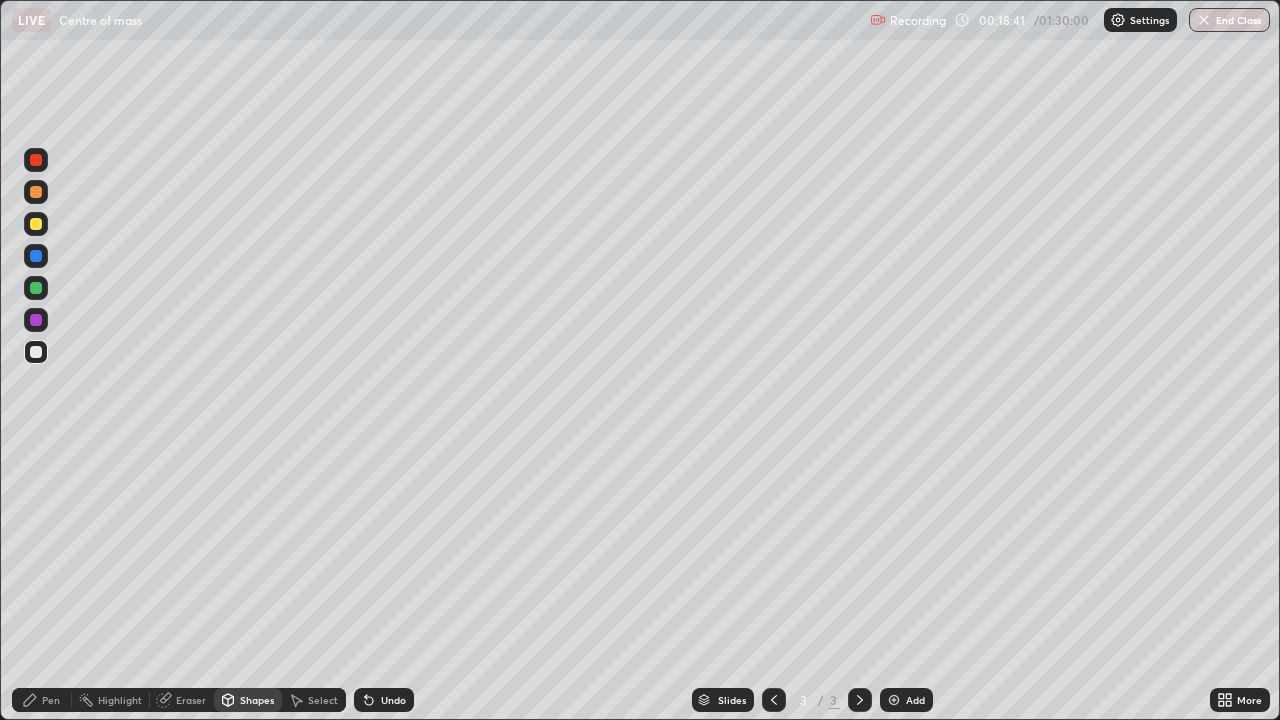 click on "Undo" at bounding box center [393, 700] 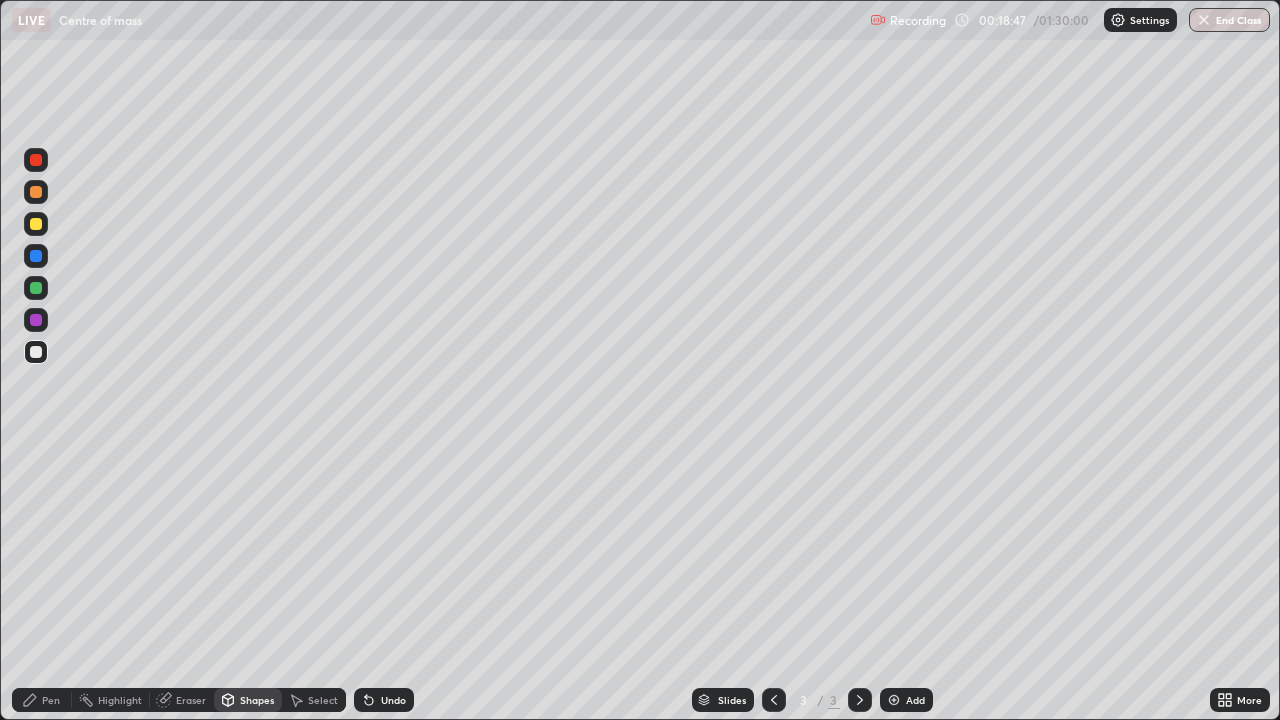 click on "Undo" at bounding box center [393, 700] 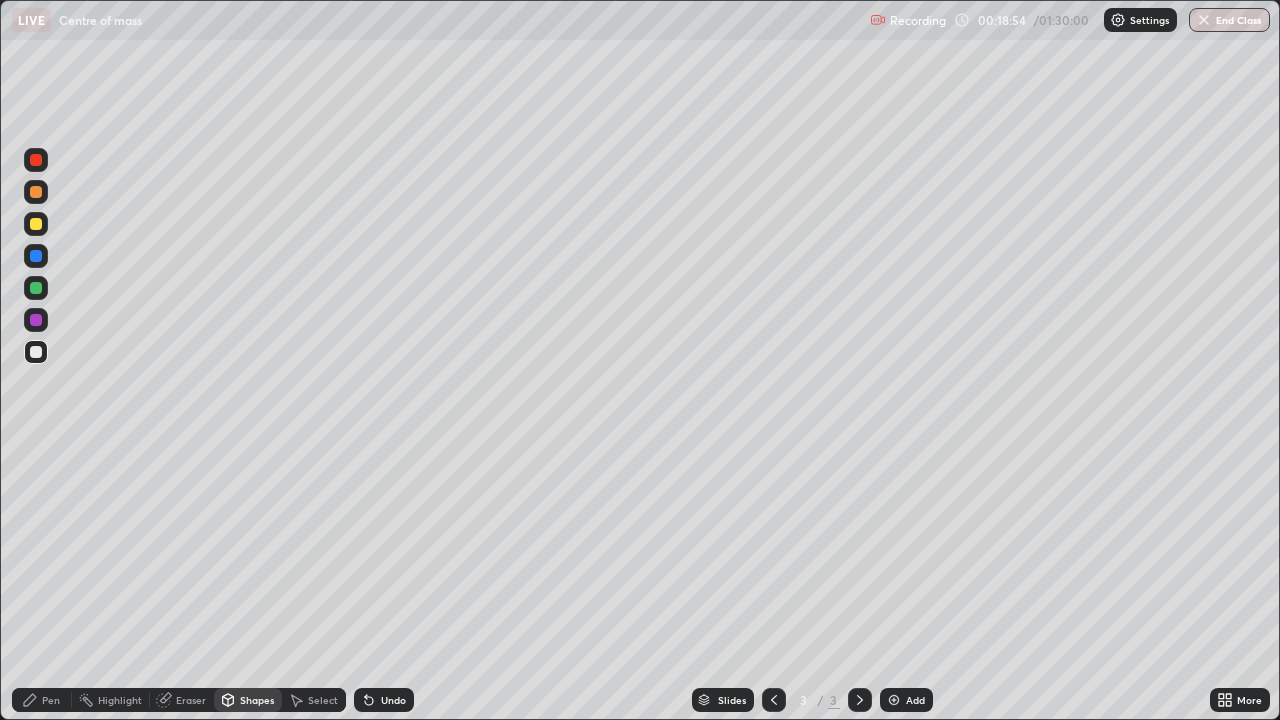 click on "Undo" at bounding box center [393, 700] 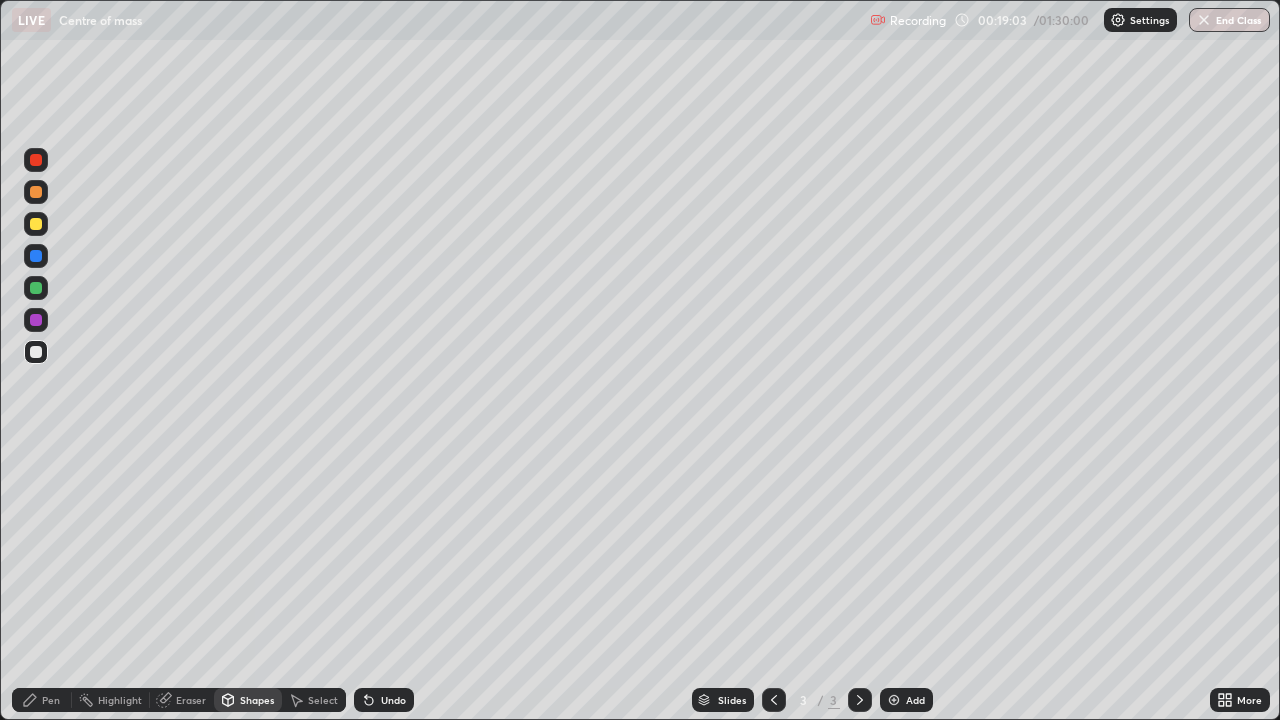 click on "Select" at bounding box center (323, 700) 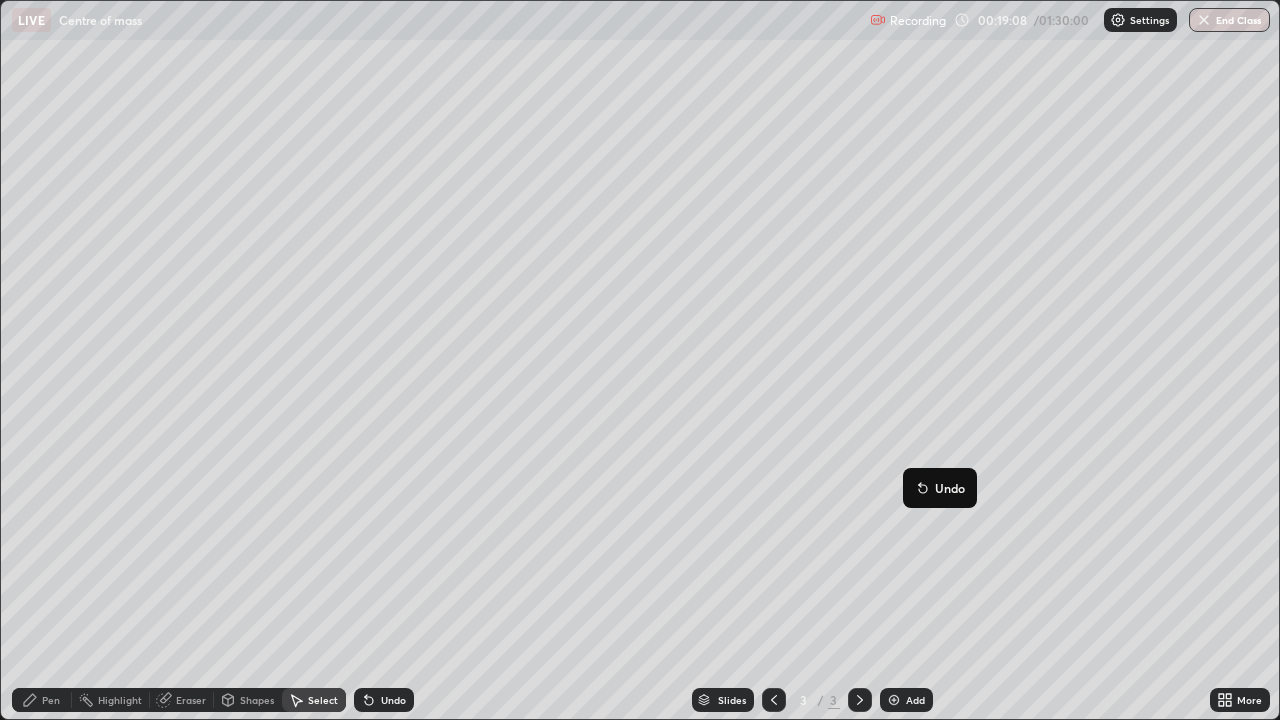 click on "0 ° Undo Copy Duplicate Duplicate to new slide Delete" at bounding box center (640, 360) 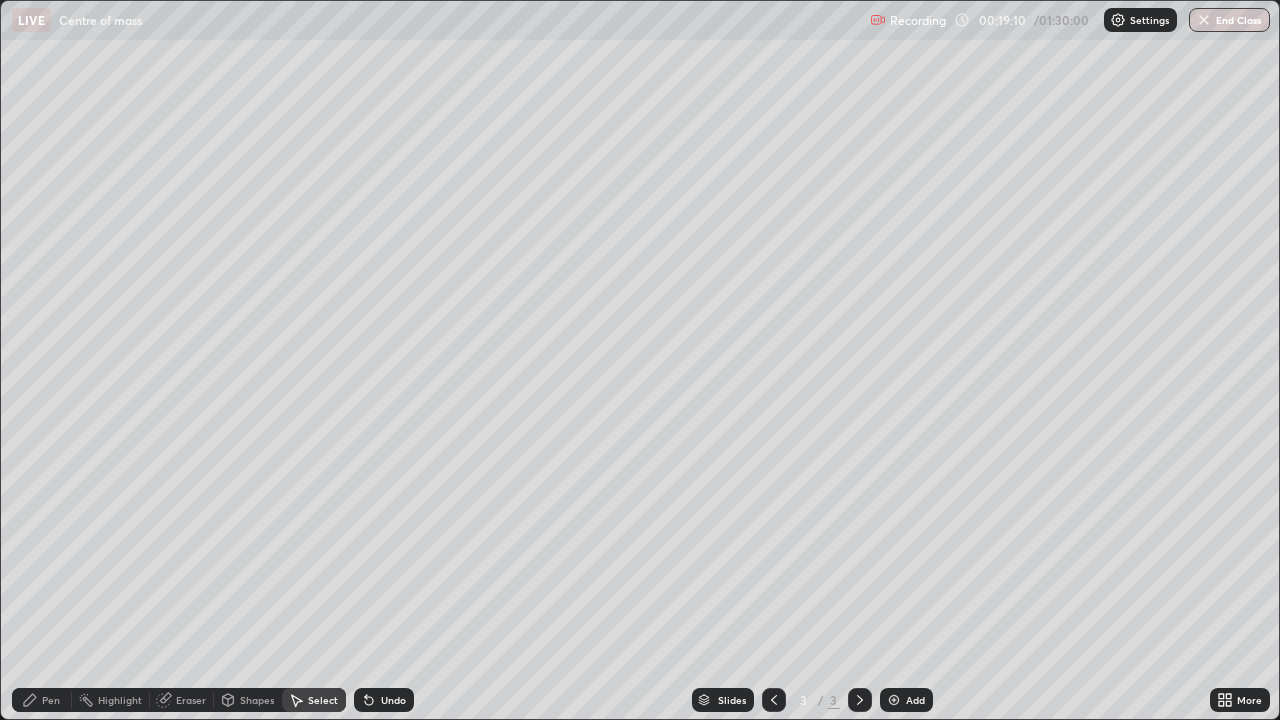 click on "Eraser" at bounding box center (182, 700) 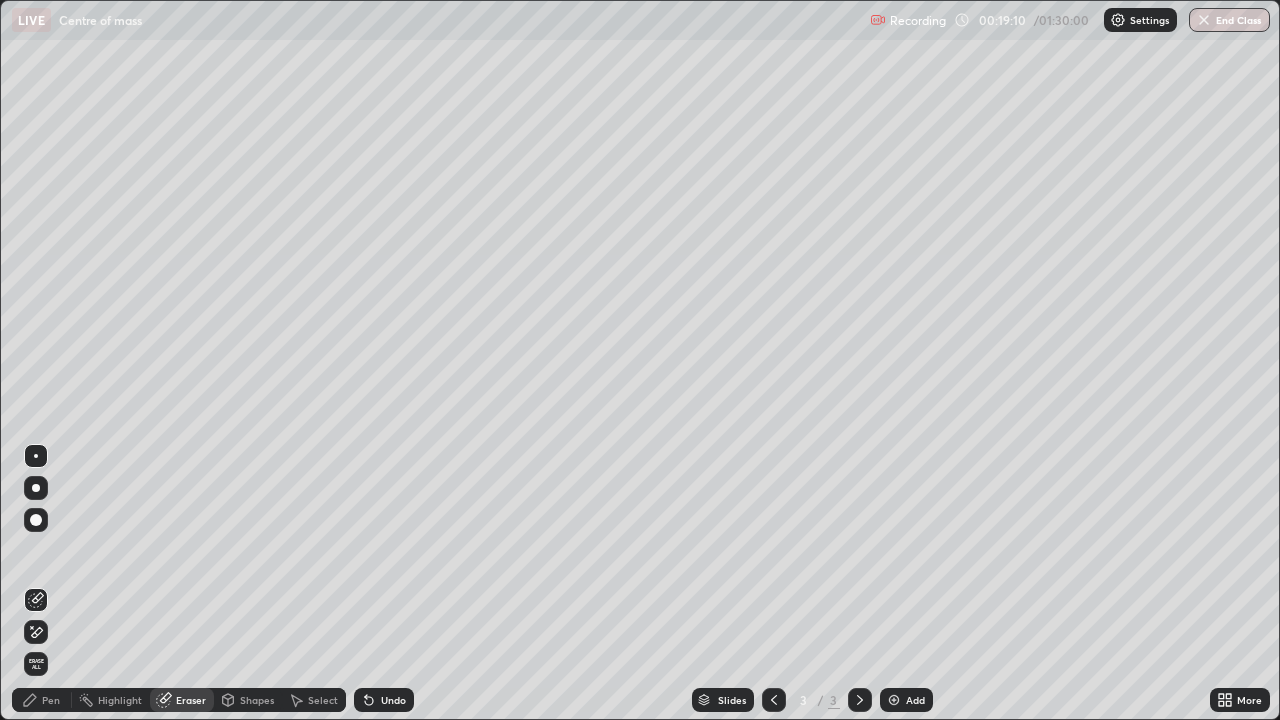 click on "Highlight" at bounding box center [120, 700] 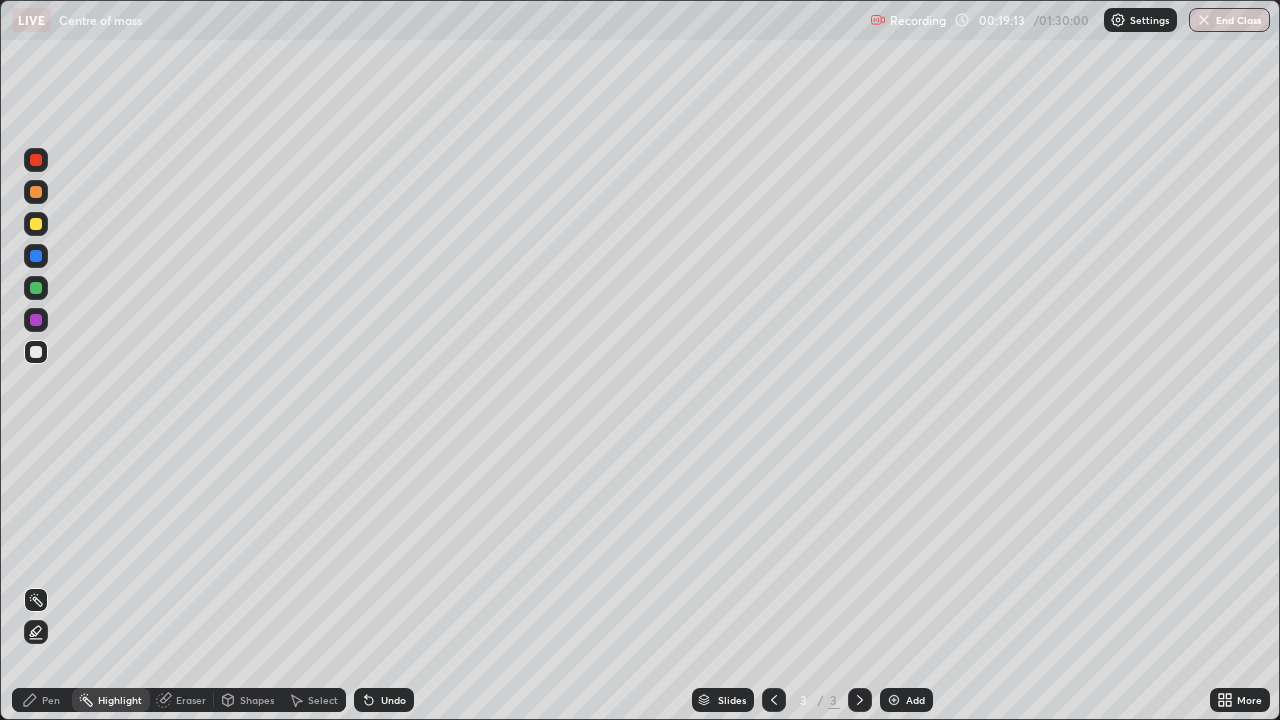 click on "Undo" at bounding box center [393, 700] 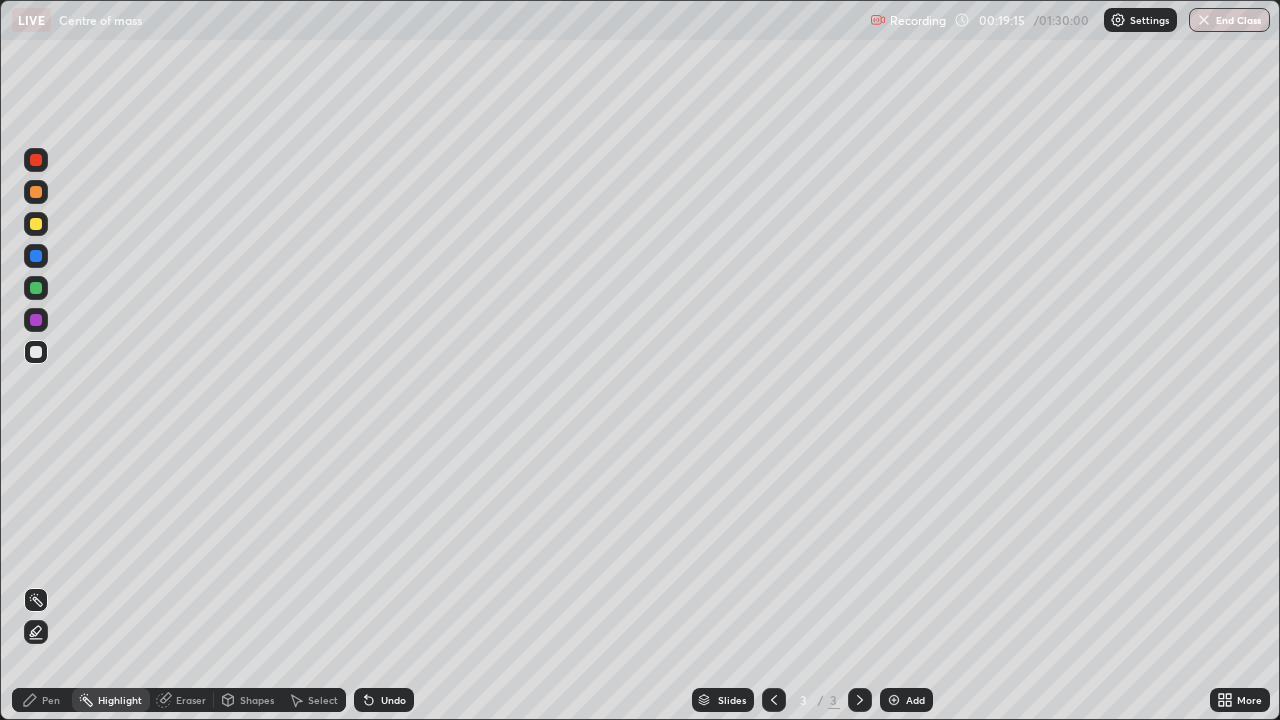 click on "Select" at bounding box center [314, 700] 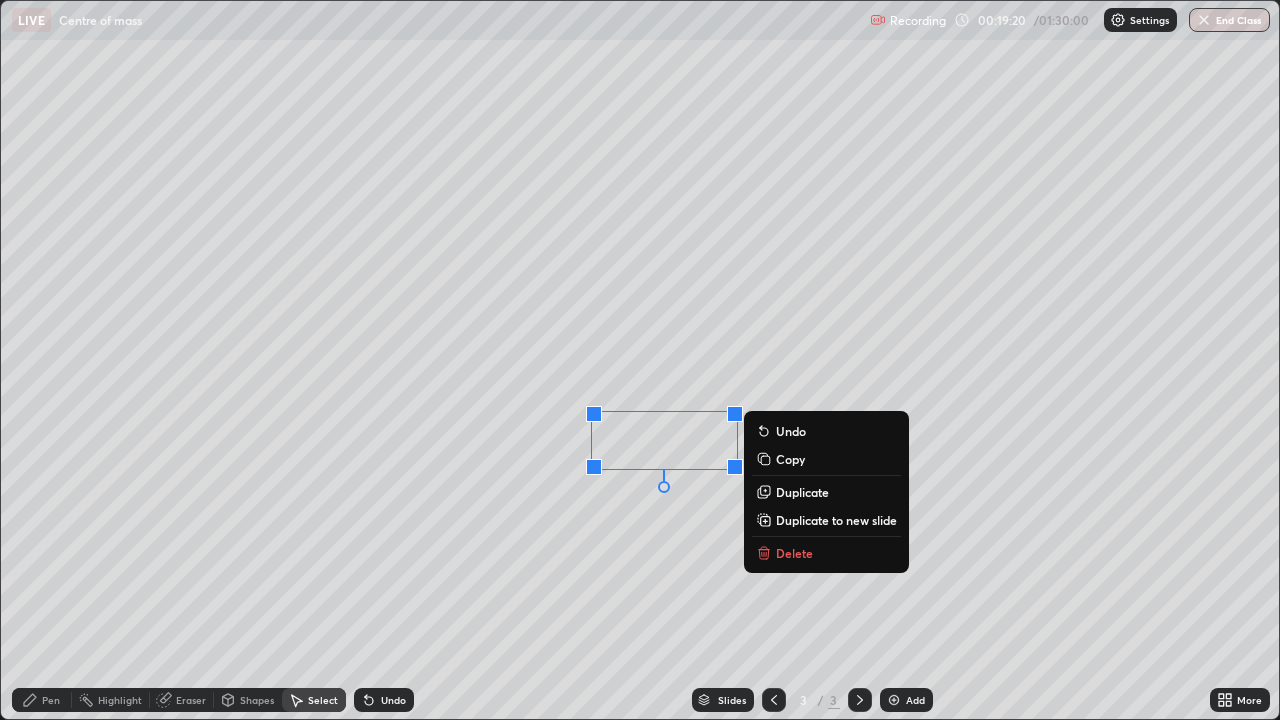 click on "Duplicate" at bounding box center (802, 492) 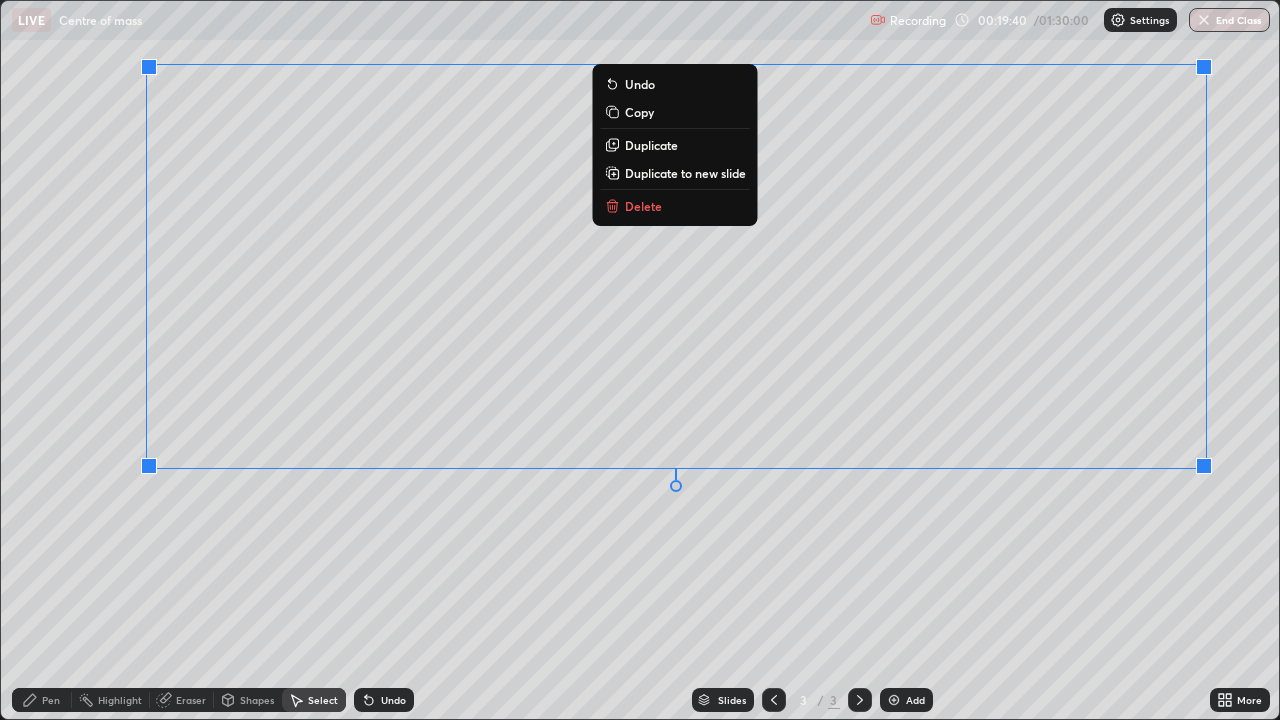 click on "Undo" at bounding box center (640, 84) 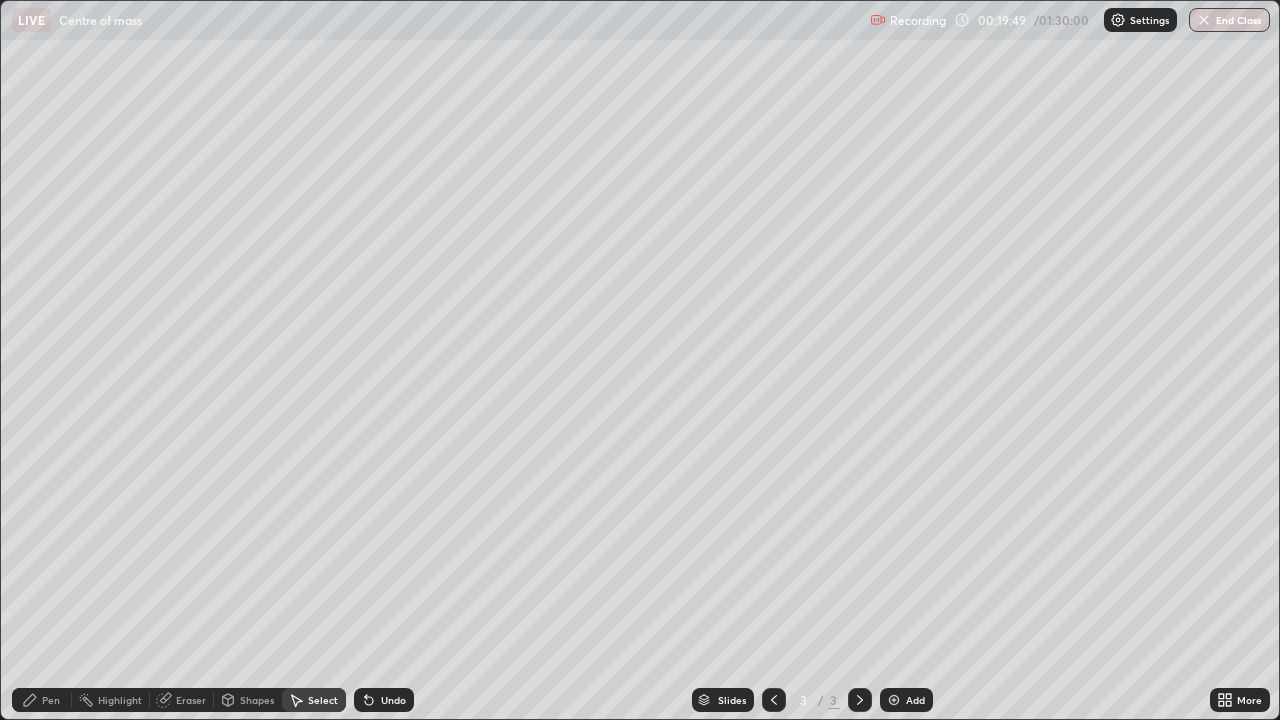 click on "Select" at bounding box center [323, 700] 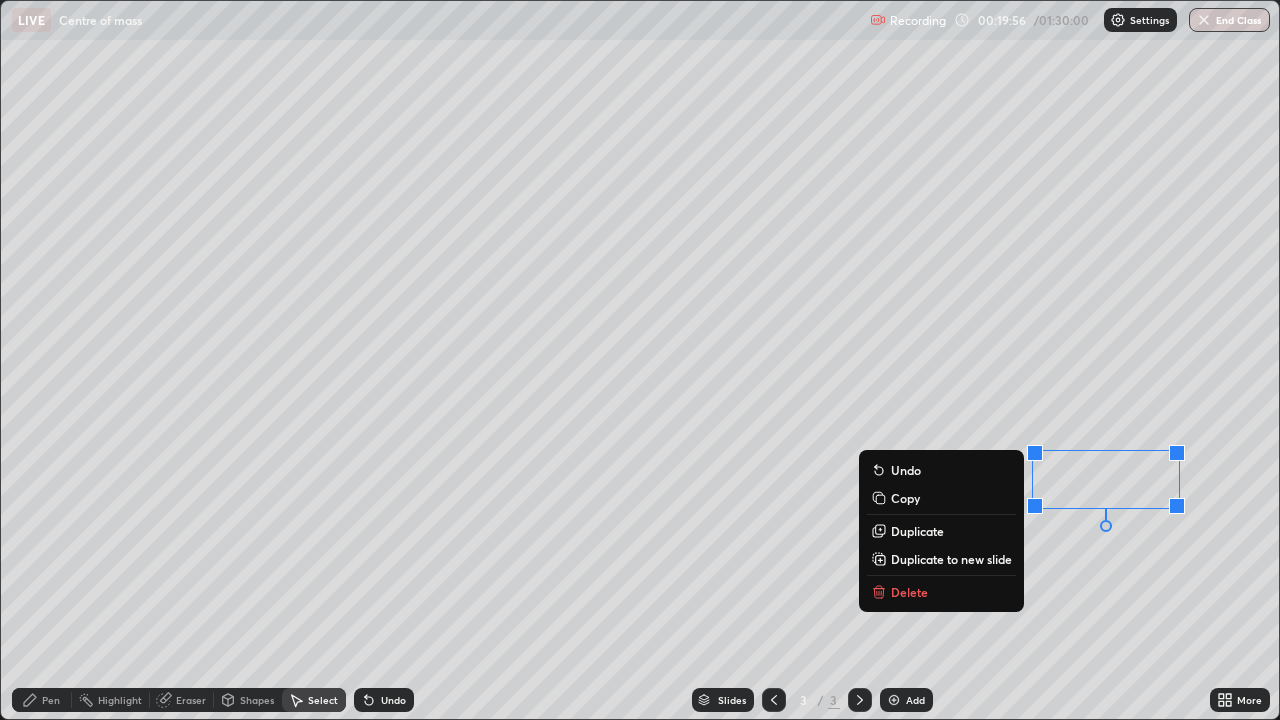 click on "0 ° Undo Copy Duplicate Duplicate to new slide Delete" at bounding box center [640, 360] 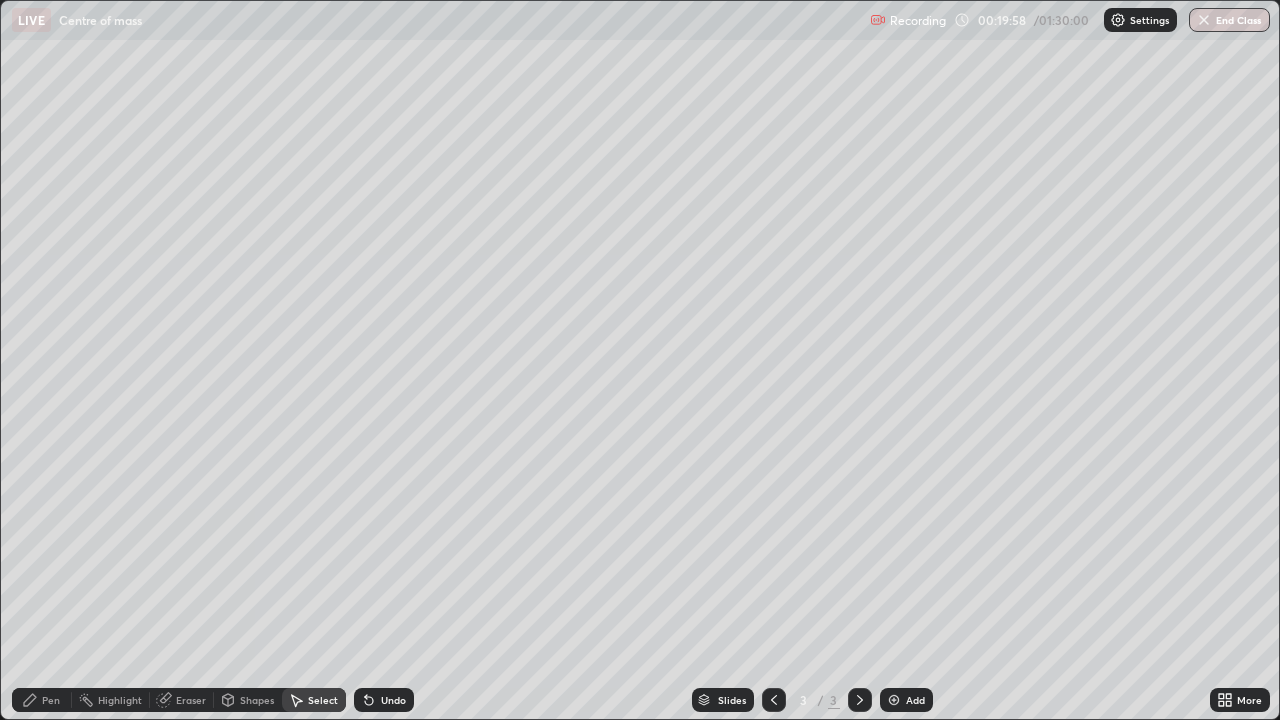 click on "Pen" at bounding box center (51, 700) 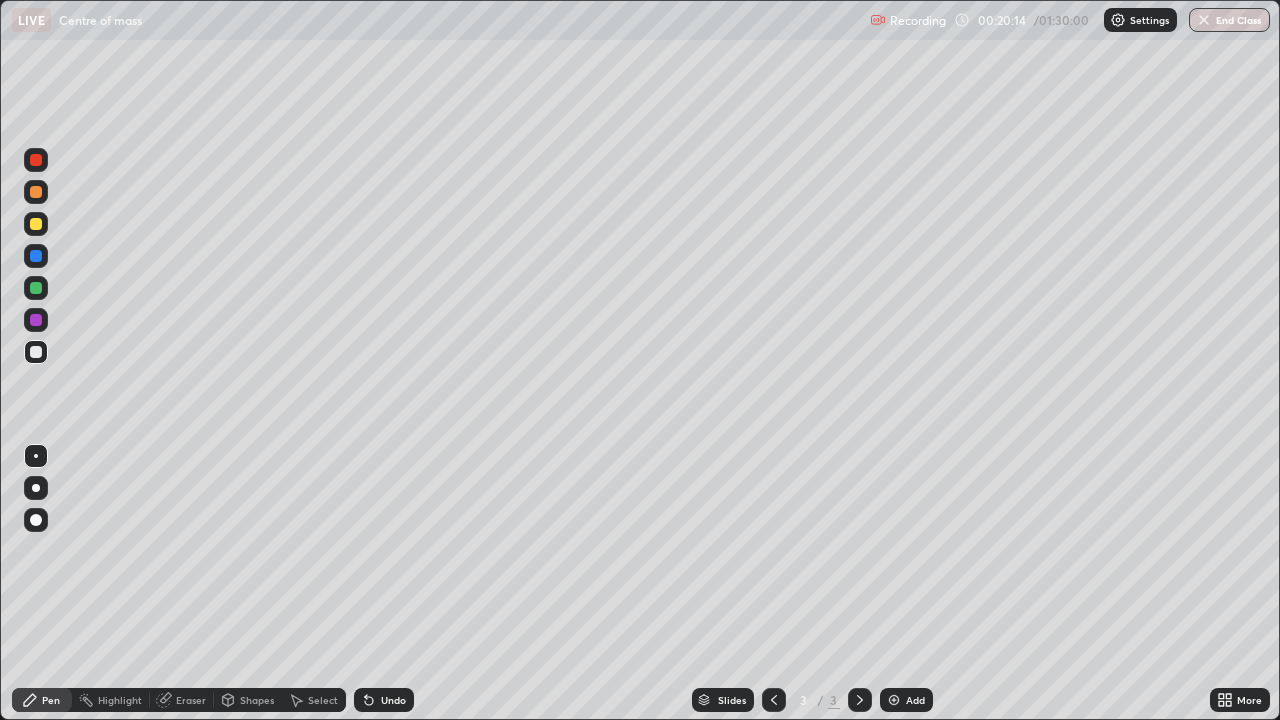 click at bounding box center (36, 288) 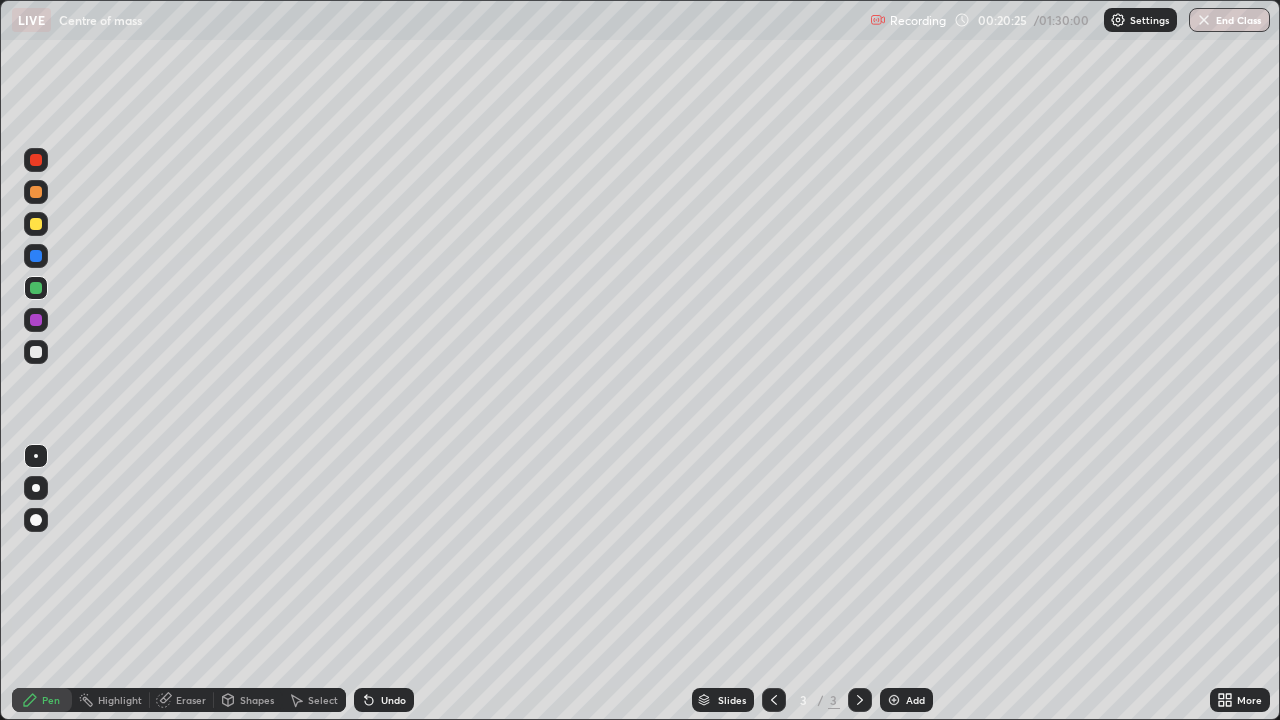 click on "Undo" at bounding box center (393, 700) 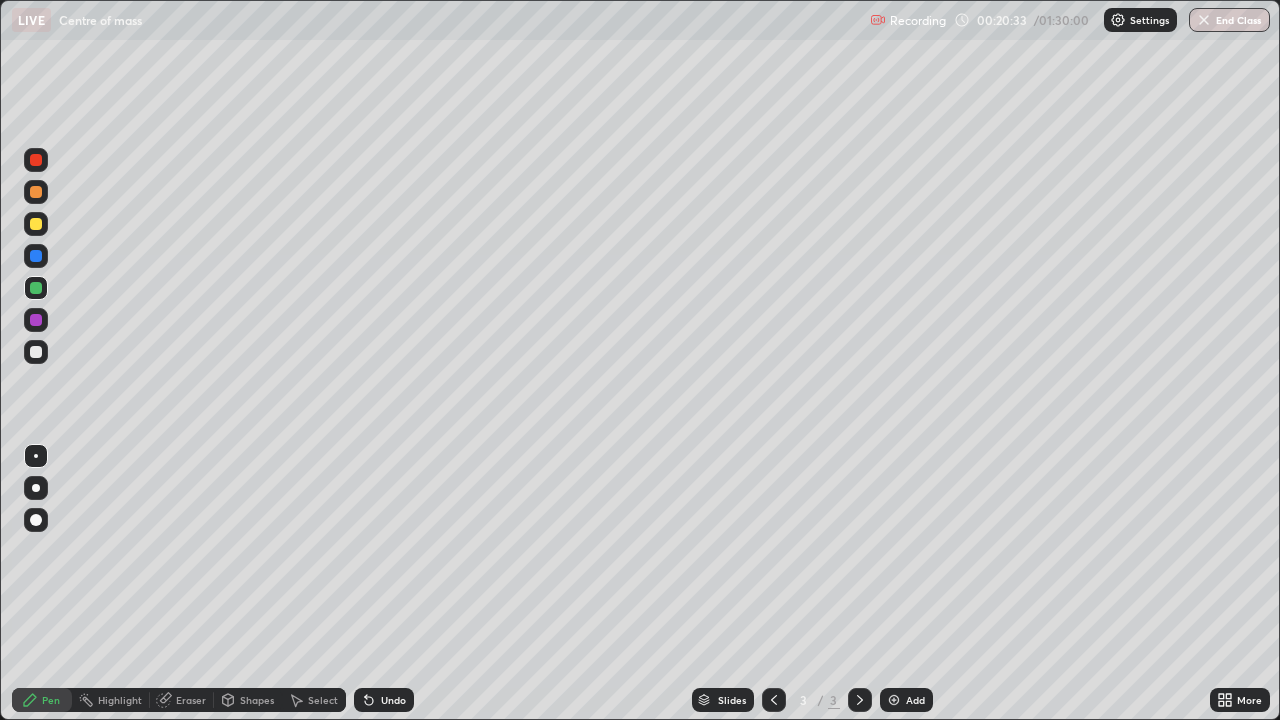 click 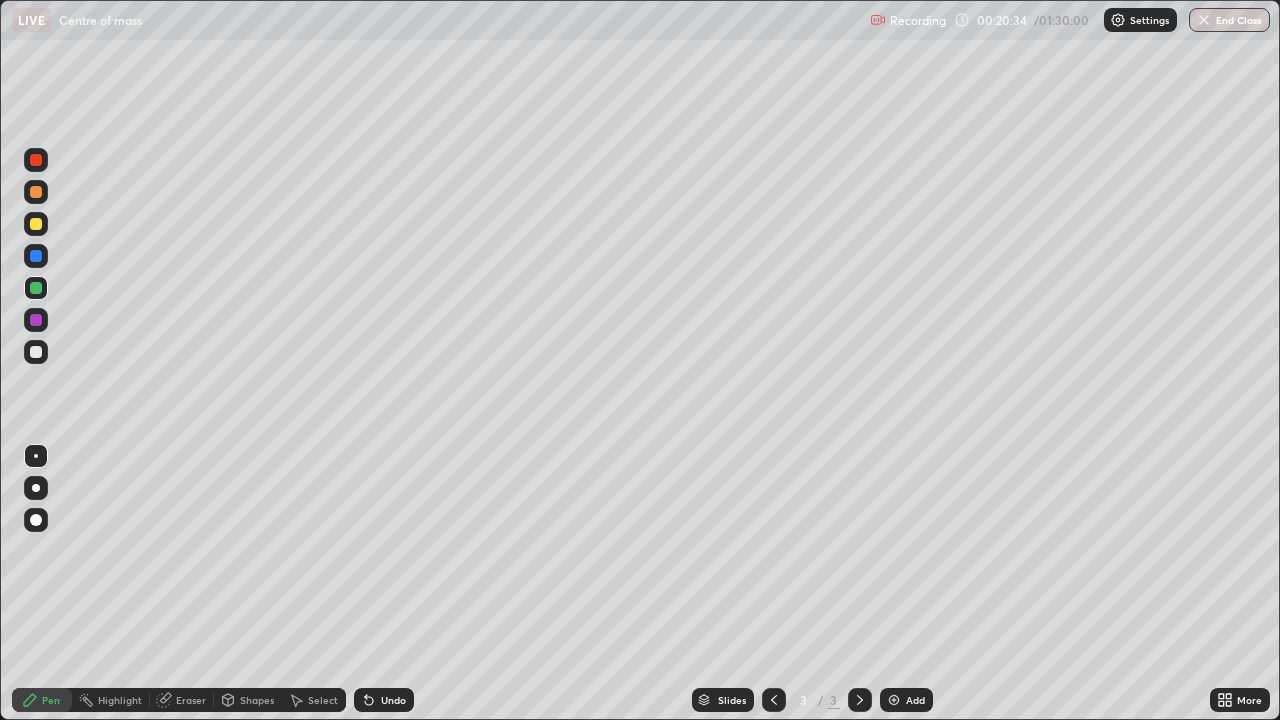 click 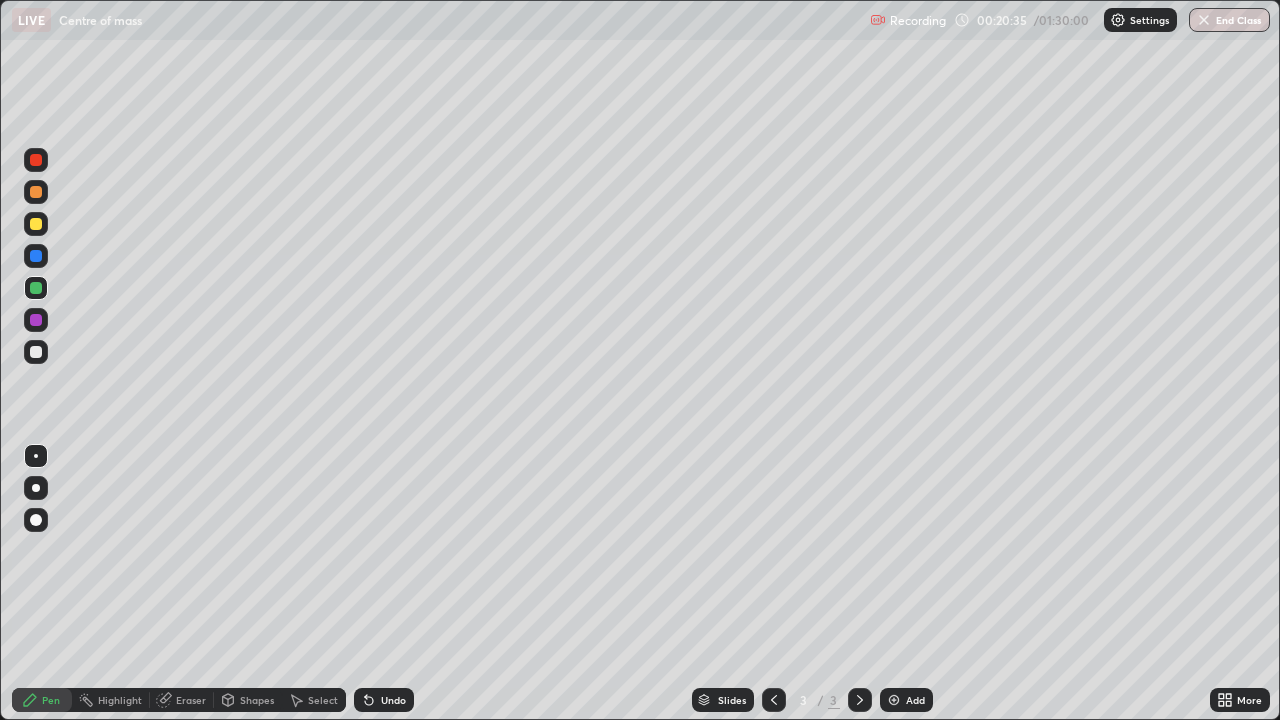 click 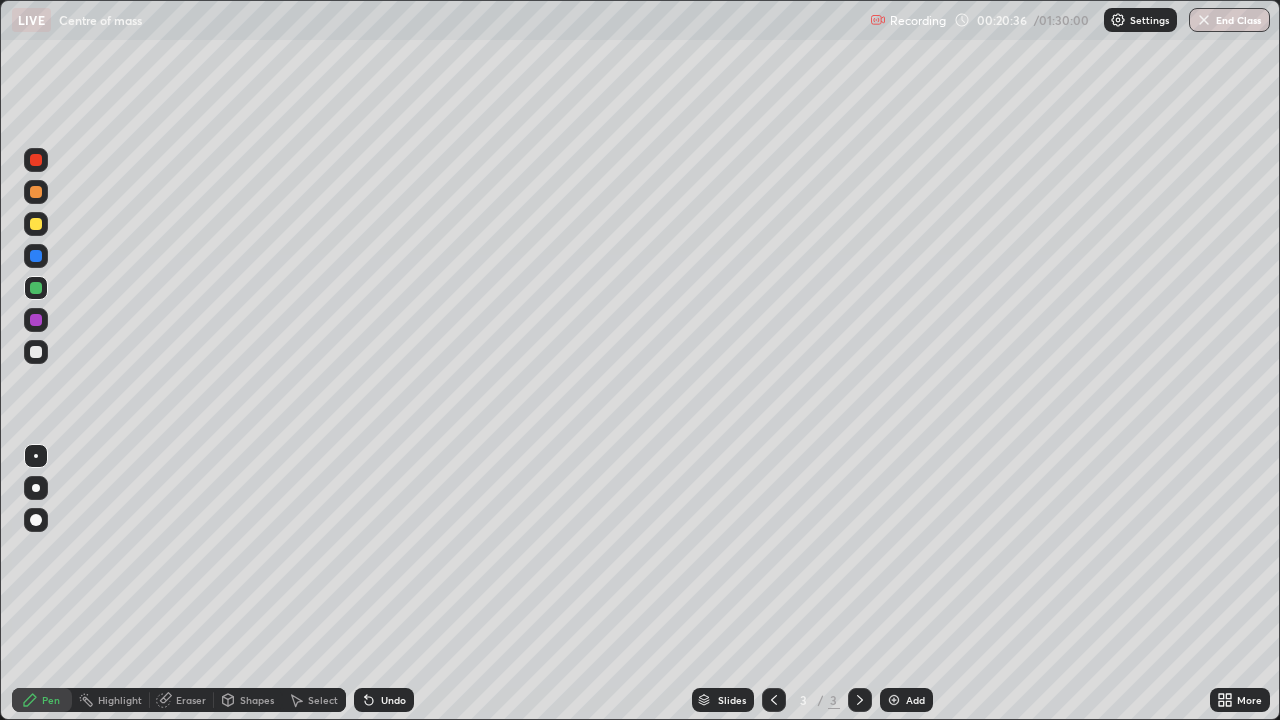 click 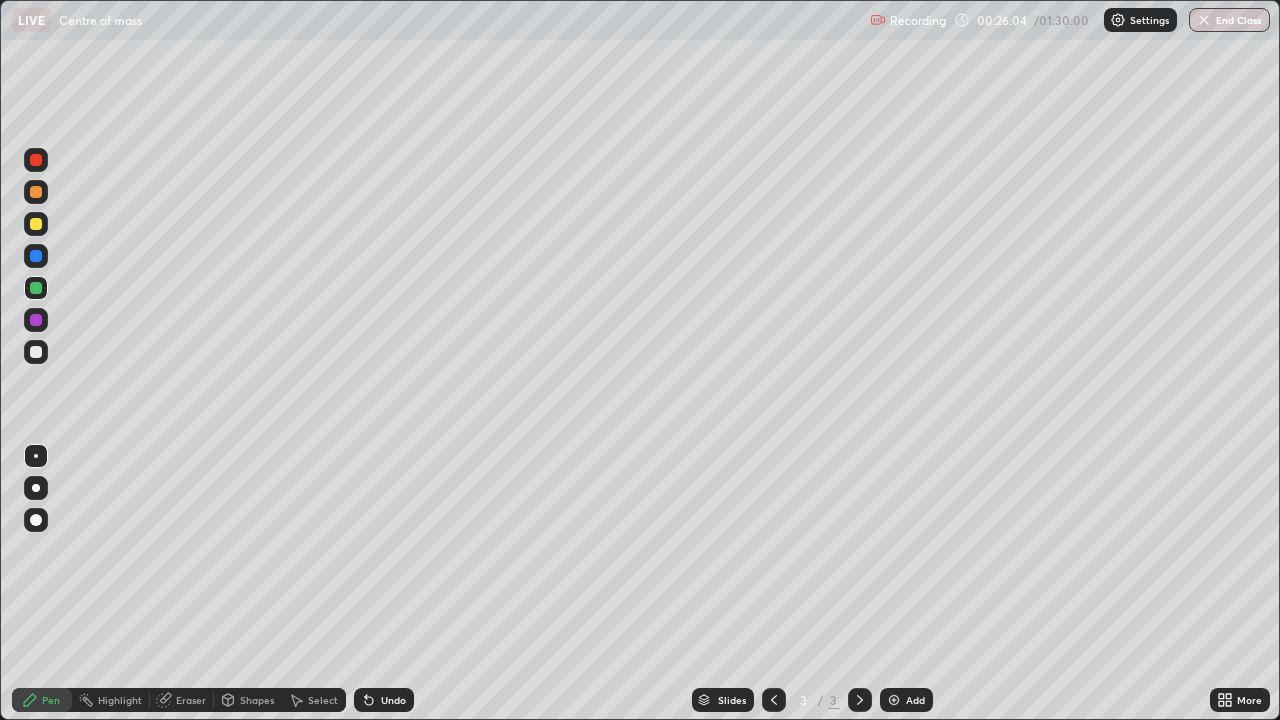 click at bounding box center (36, 256) 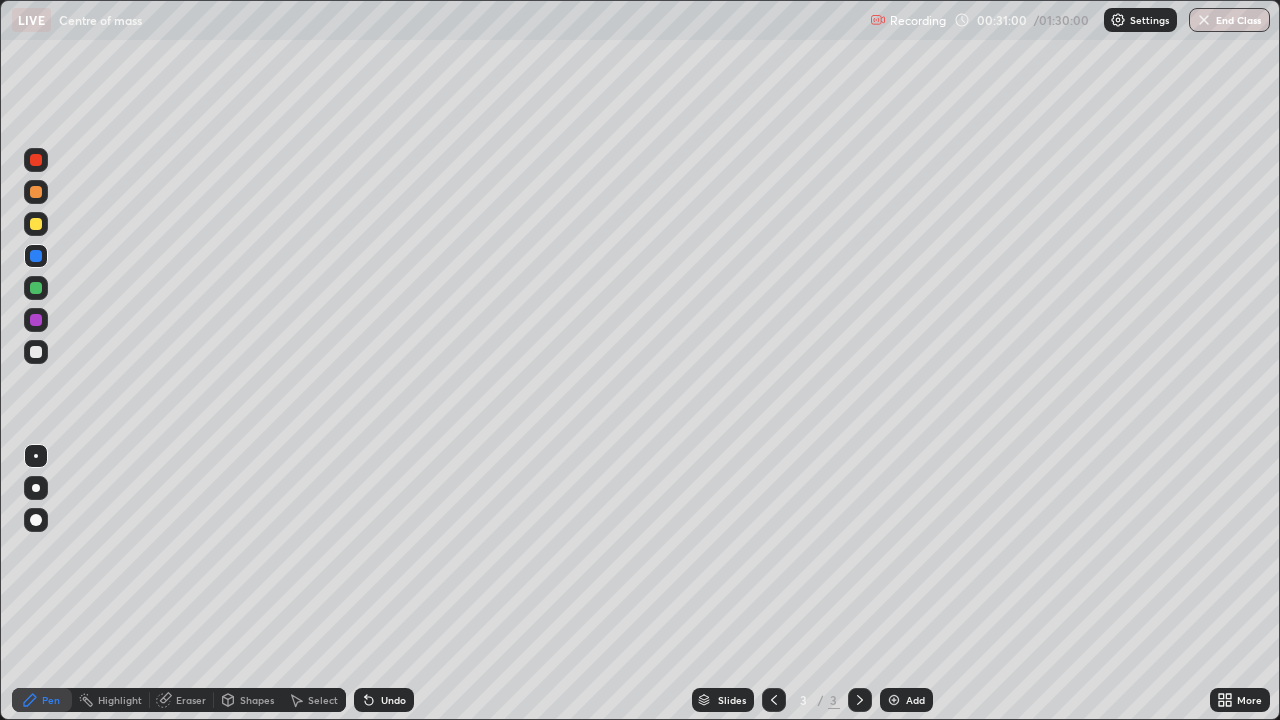 click on "Undo" at bounding box center [393, 700] 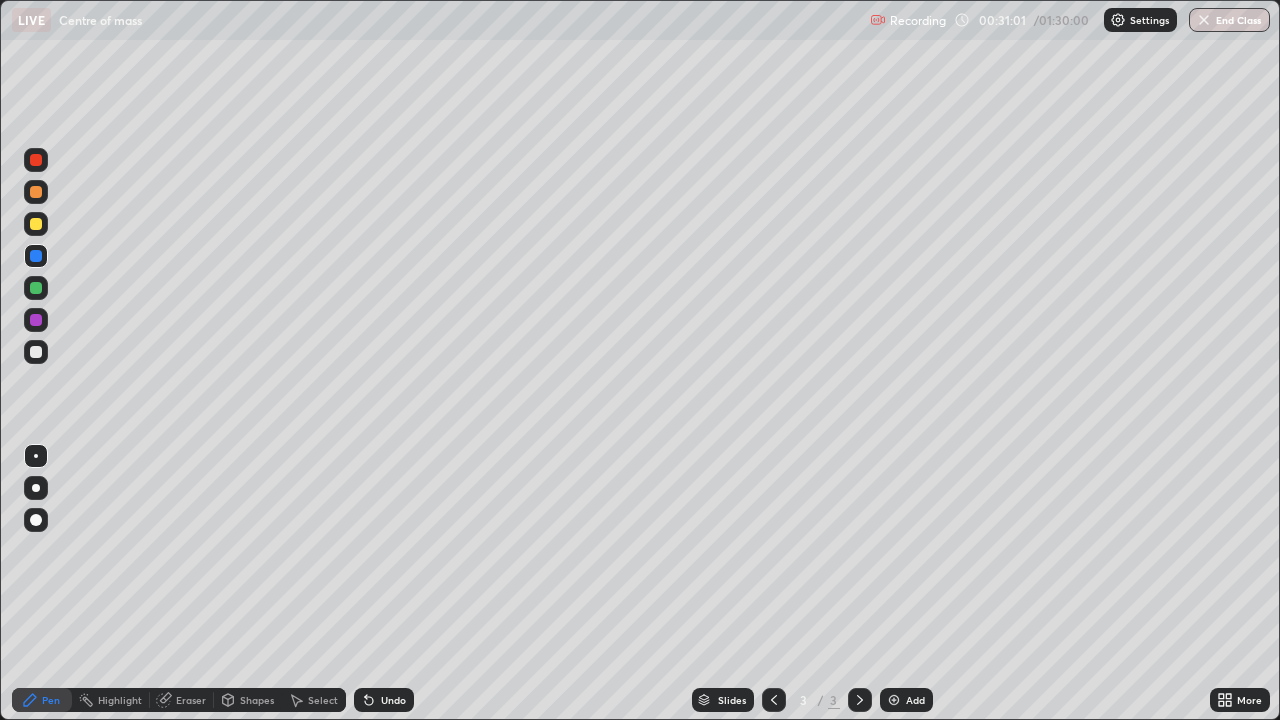 click on "Undo" at bounding box center (393, 700) 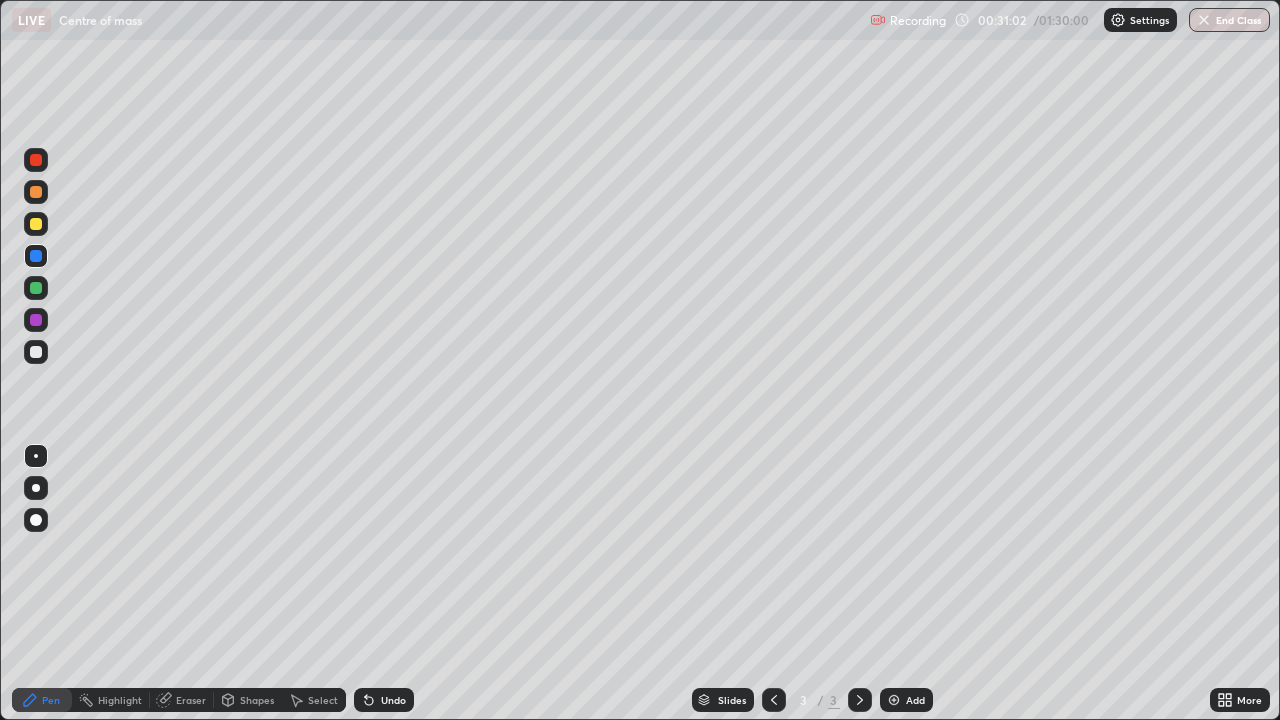 click on "Undo" at bounding box center [393, 700] 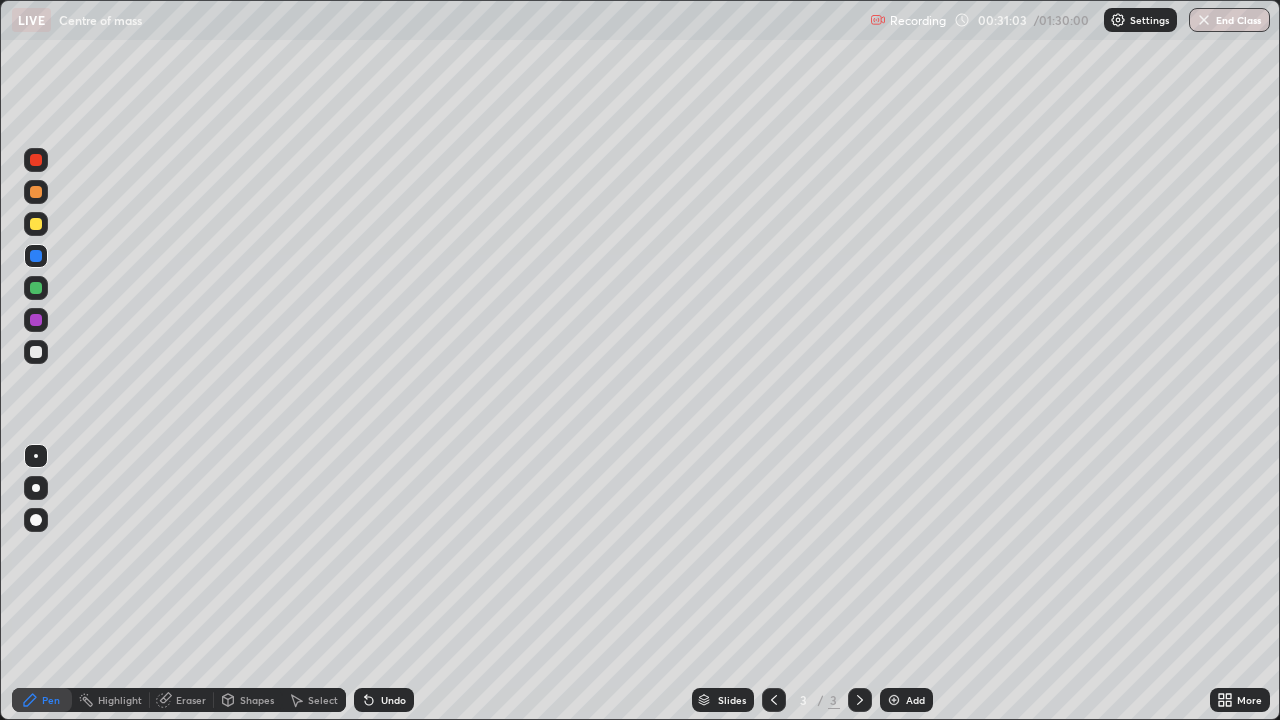 click on "Undo" at bounding box center [384, 700] 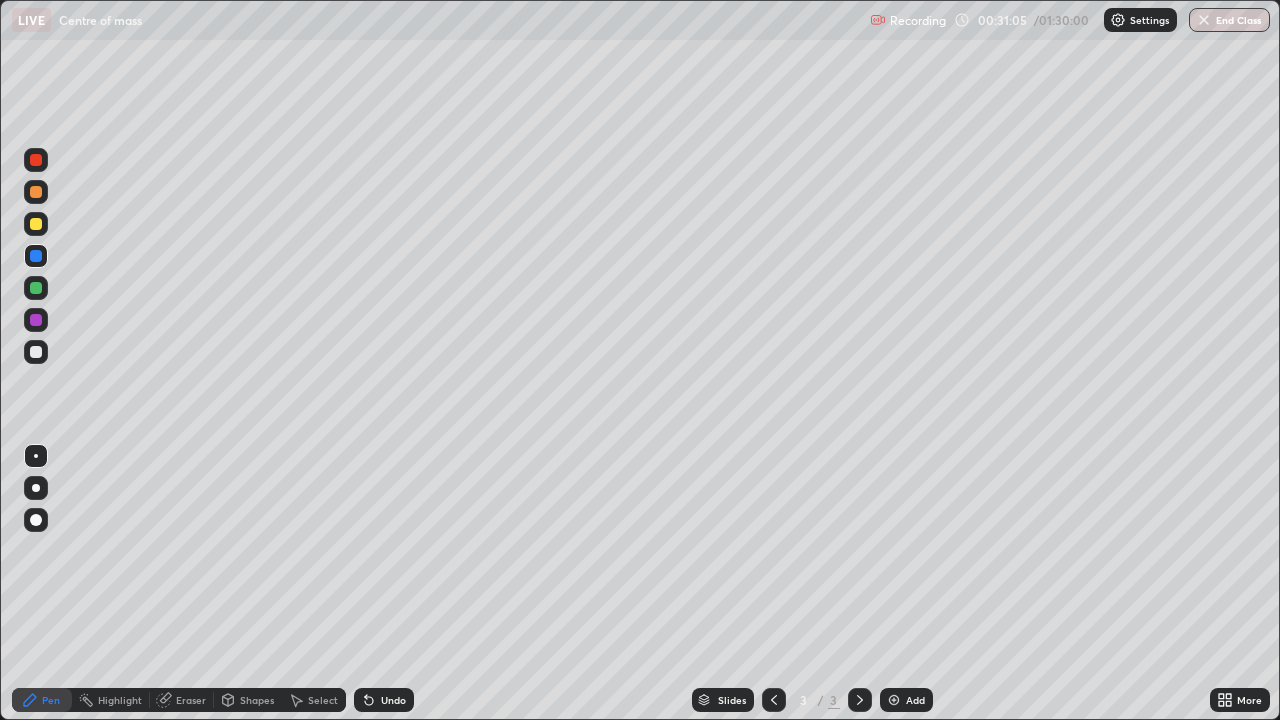 click on "Undo" at bounding box center (393, 700) 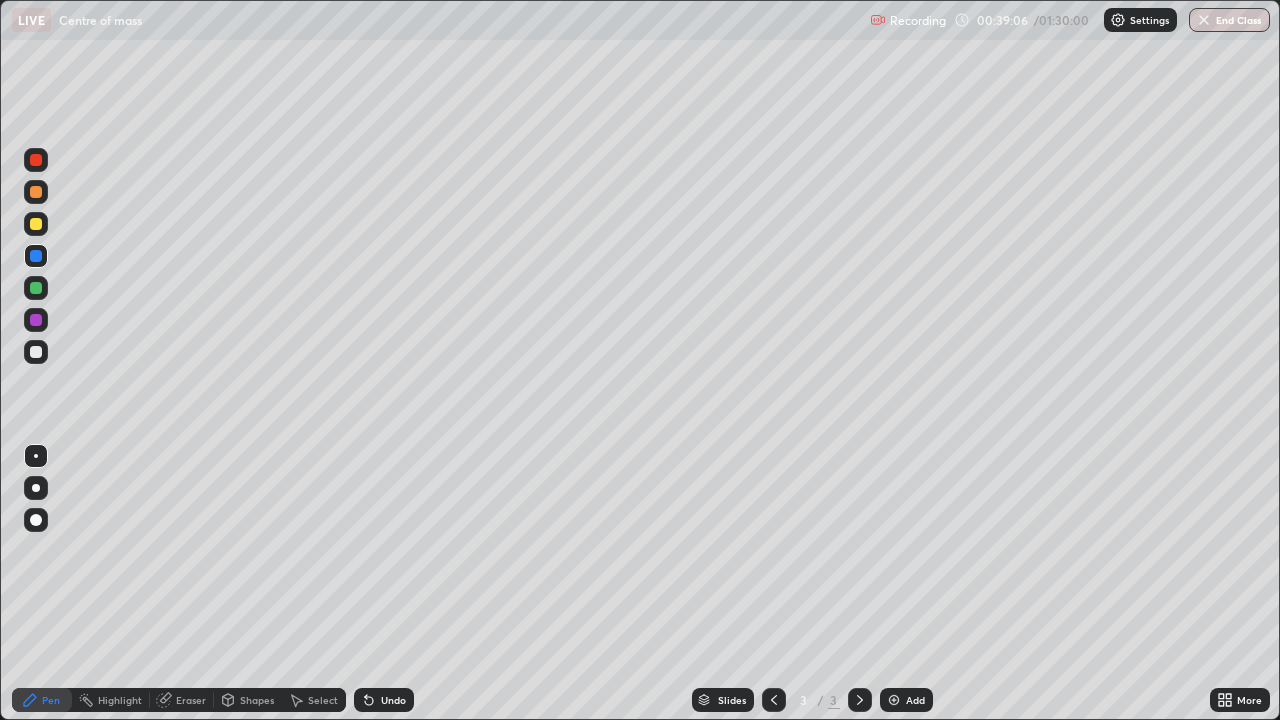 click at bounding box center [894, 700] 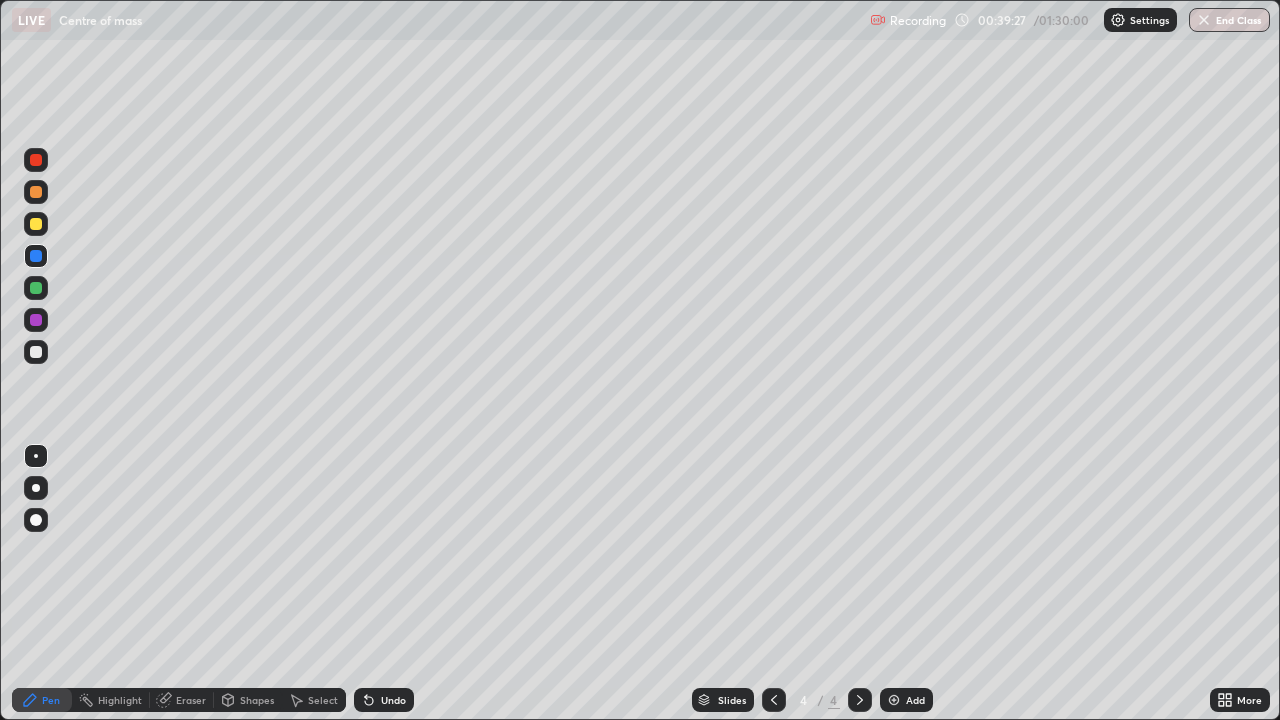 click 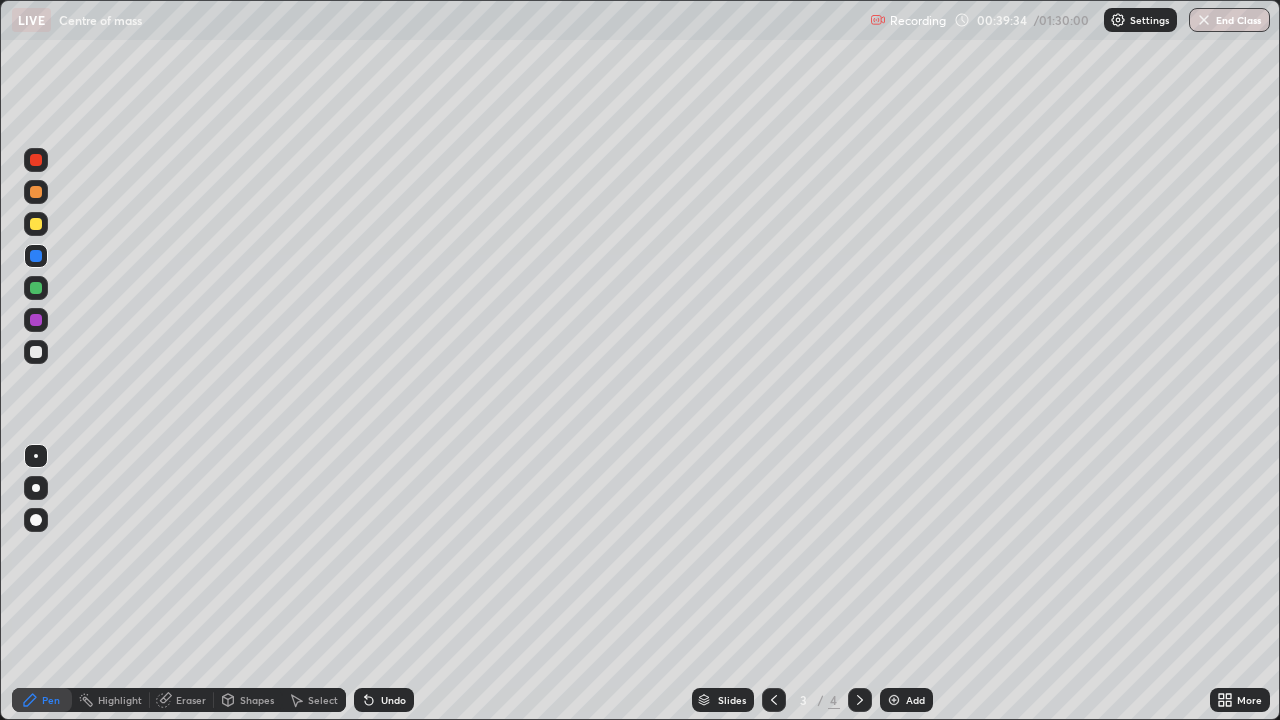click 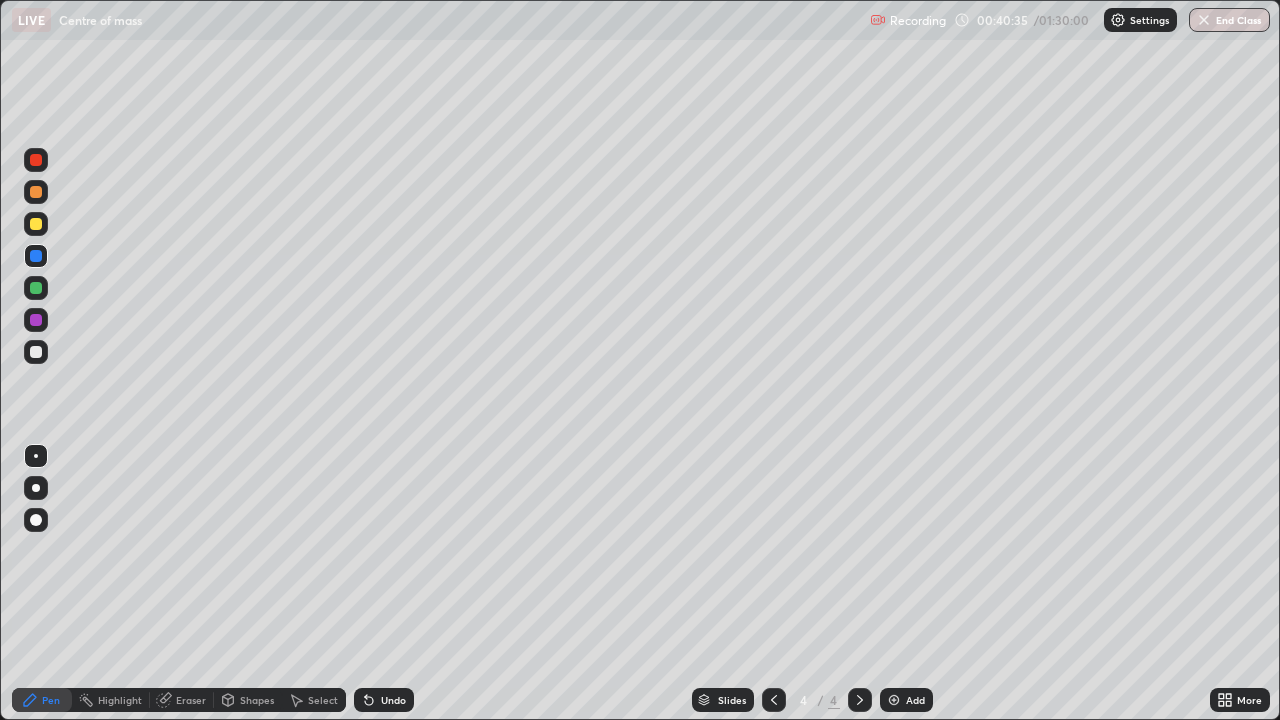 click on "Eraser" at bounding box center (191, 700) 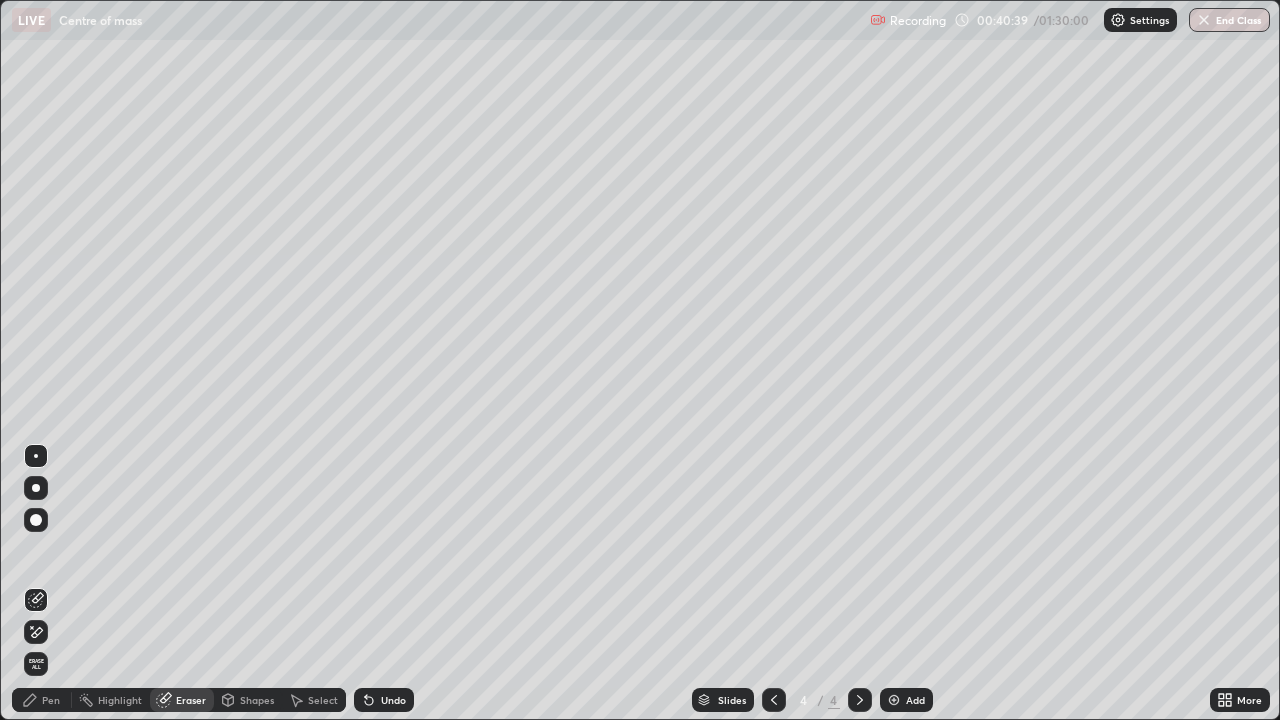 click on "Pen" at bounding box center (51, 700) 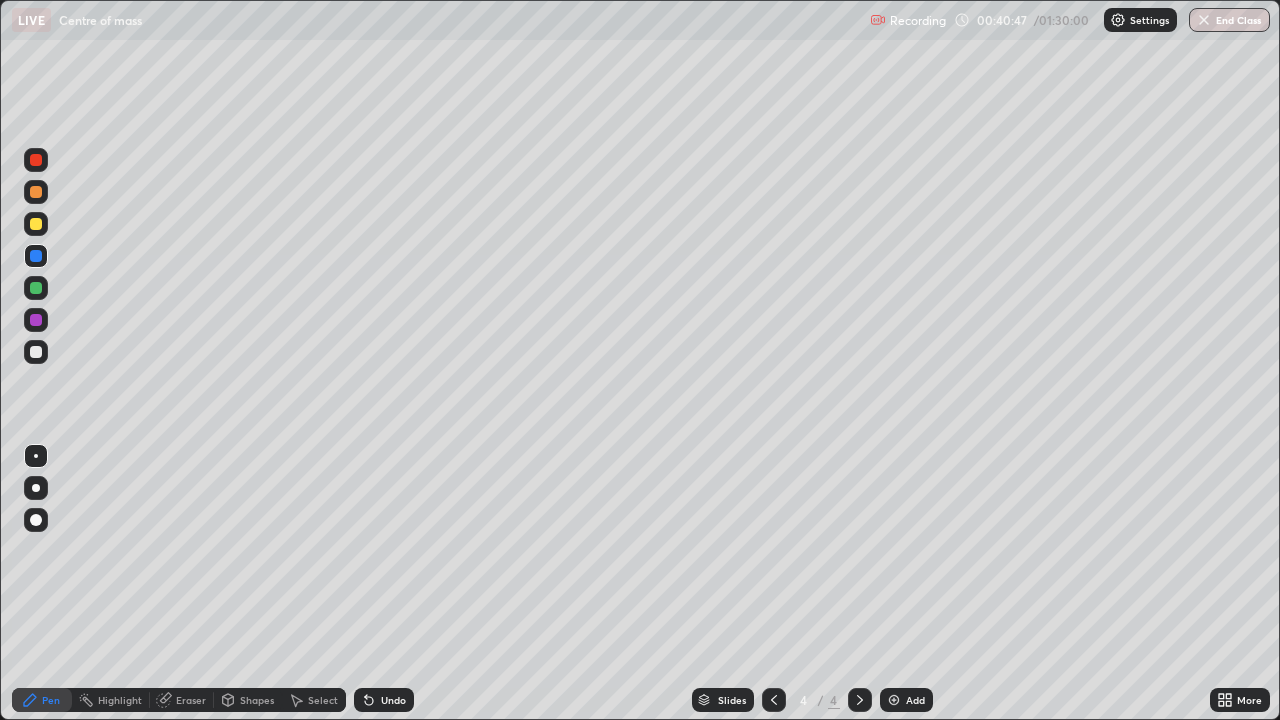 click on "Eraser" at bounding box center (191, 700) 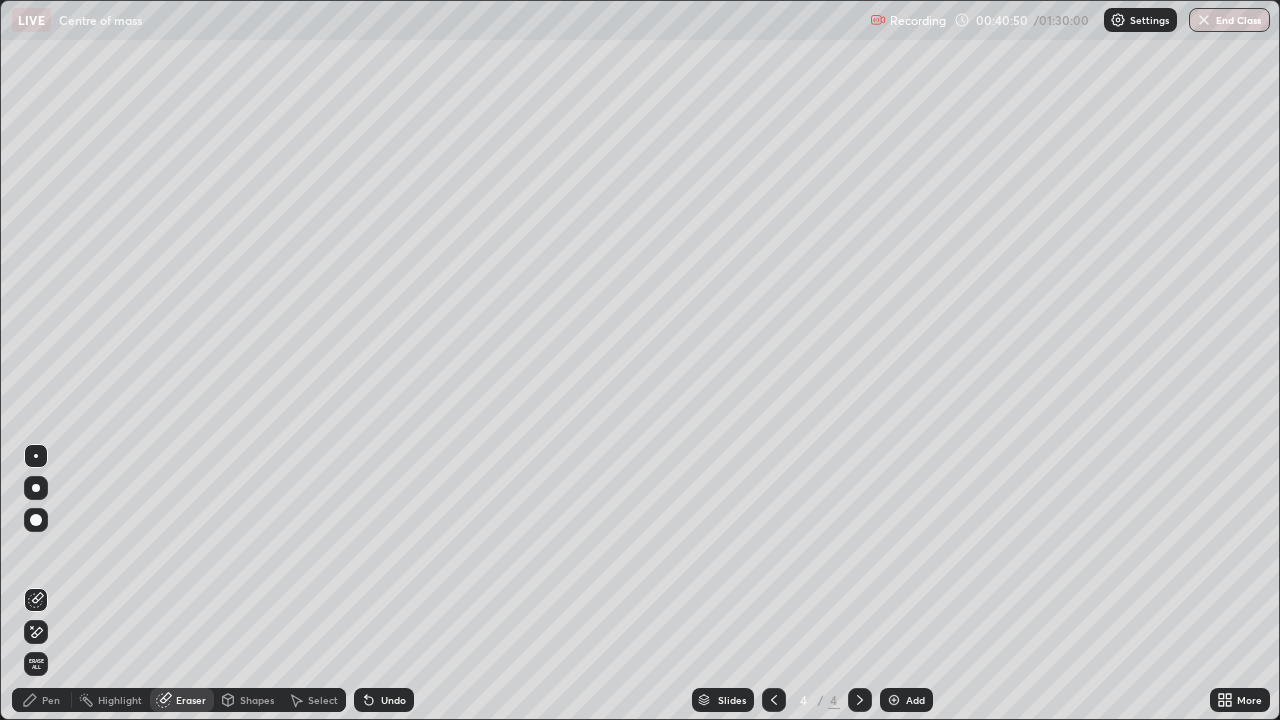 click on "Pen" at bounding box center (51, 700) 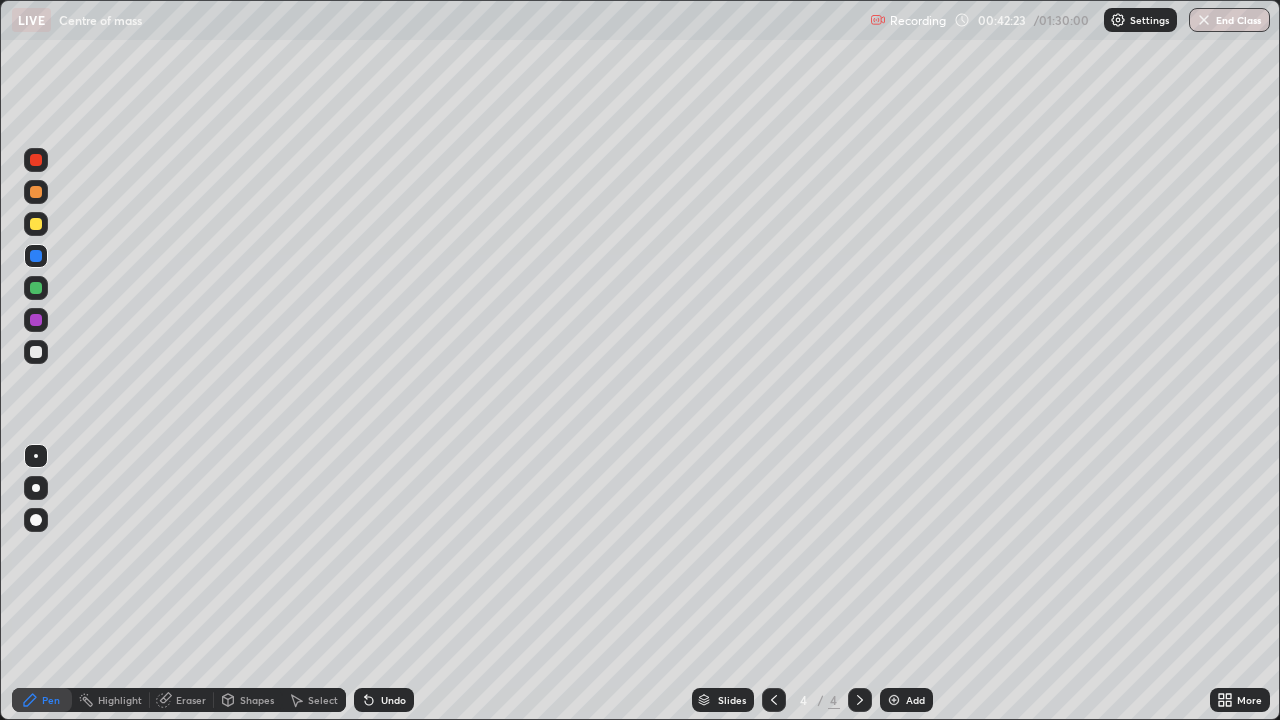 click 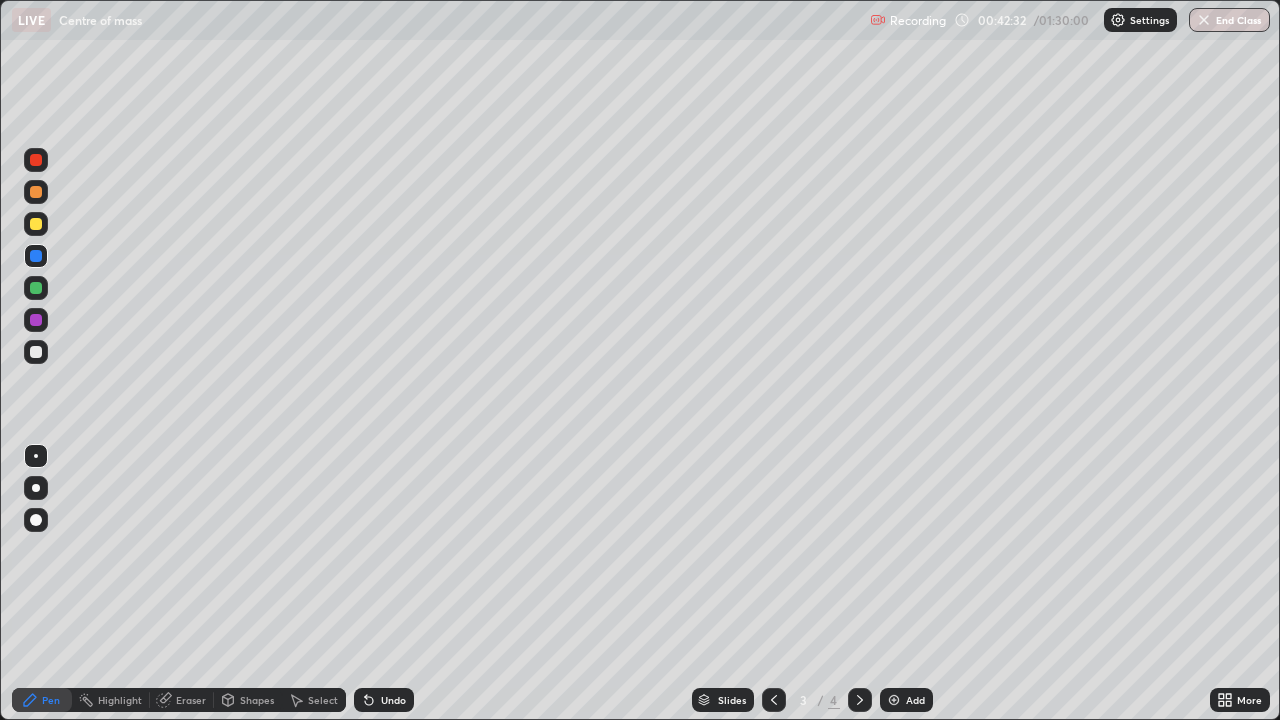 click 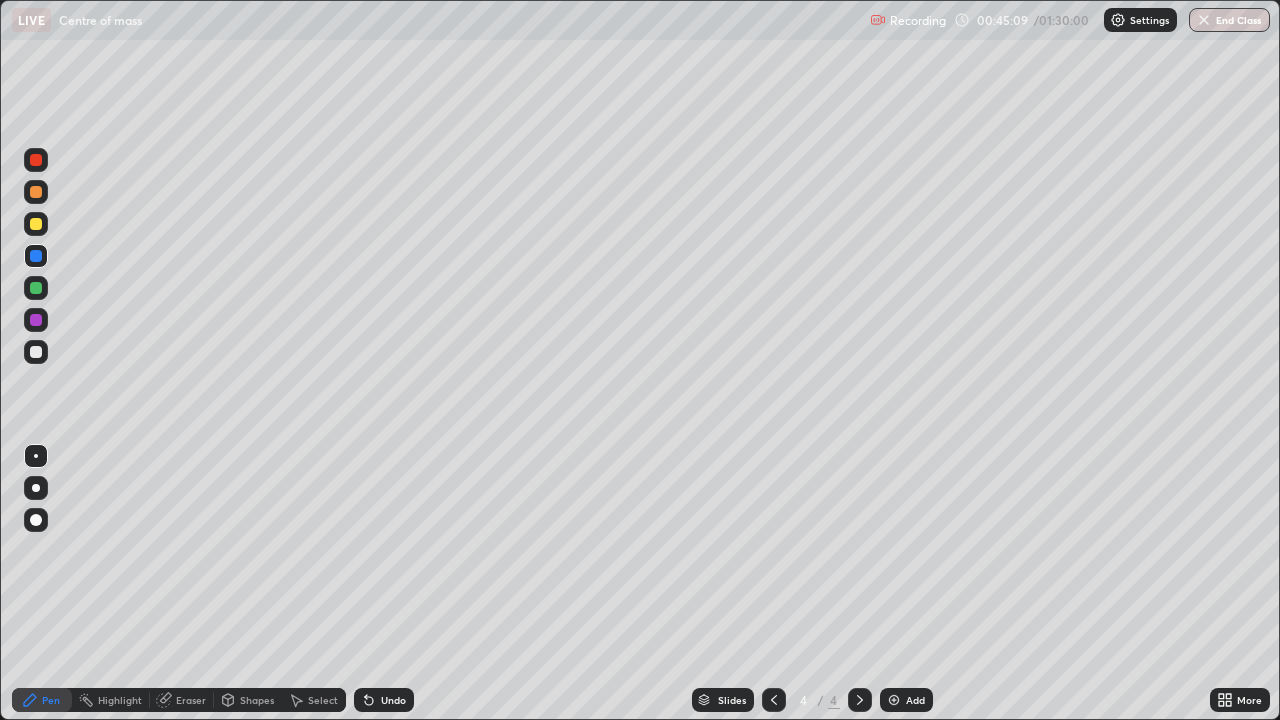click on "Eraser" at bounding box center (191, 700) 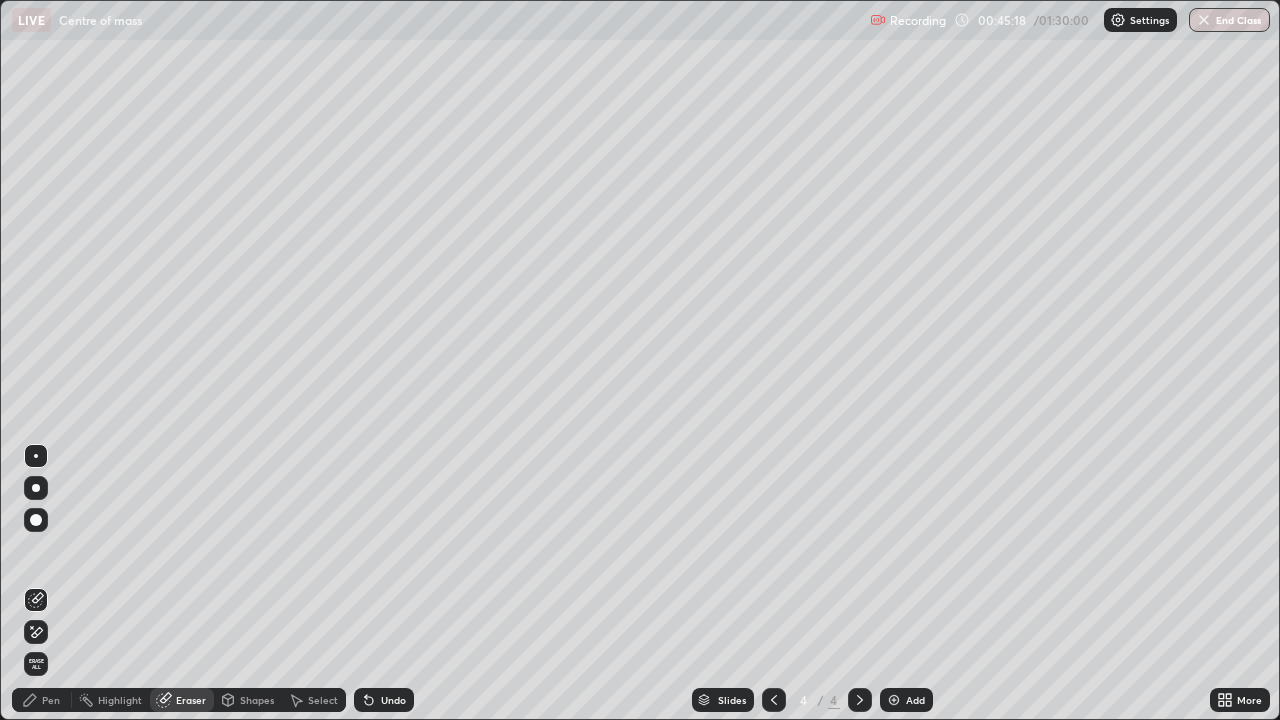 click on "Pen" at bounding box center [51, 700] 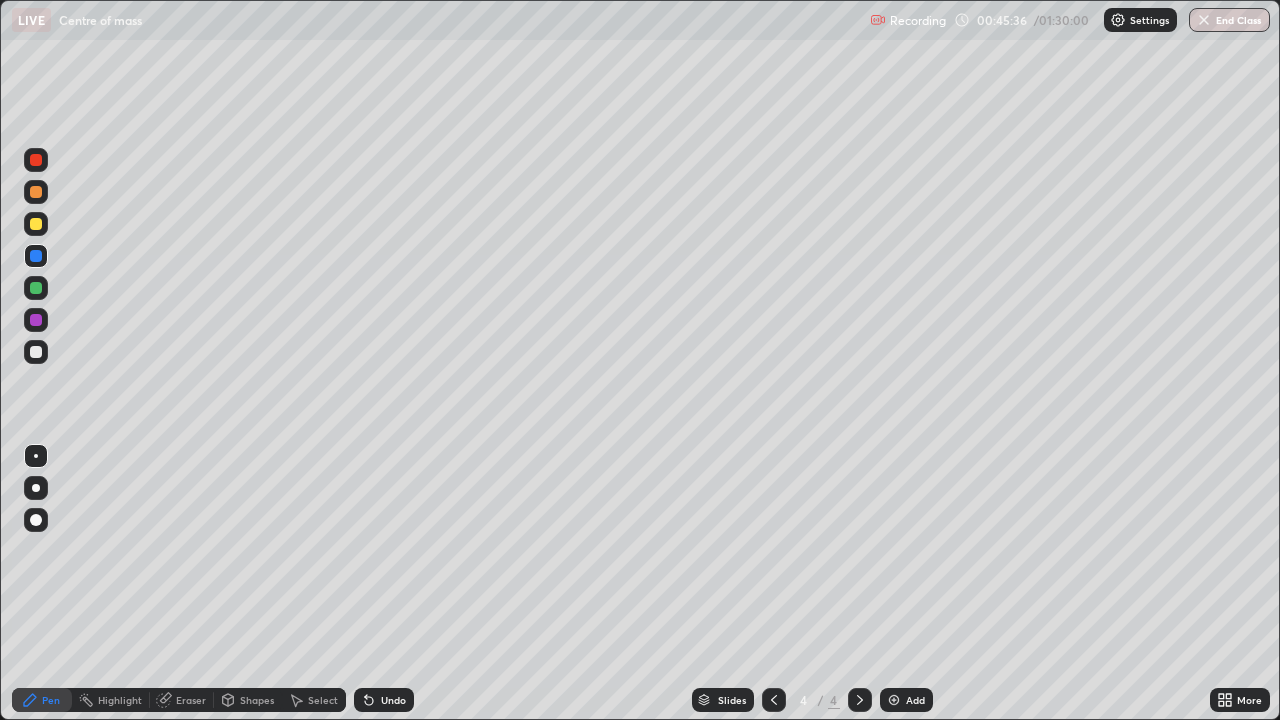 click on "Eraser" at bounding box center [191, 700] 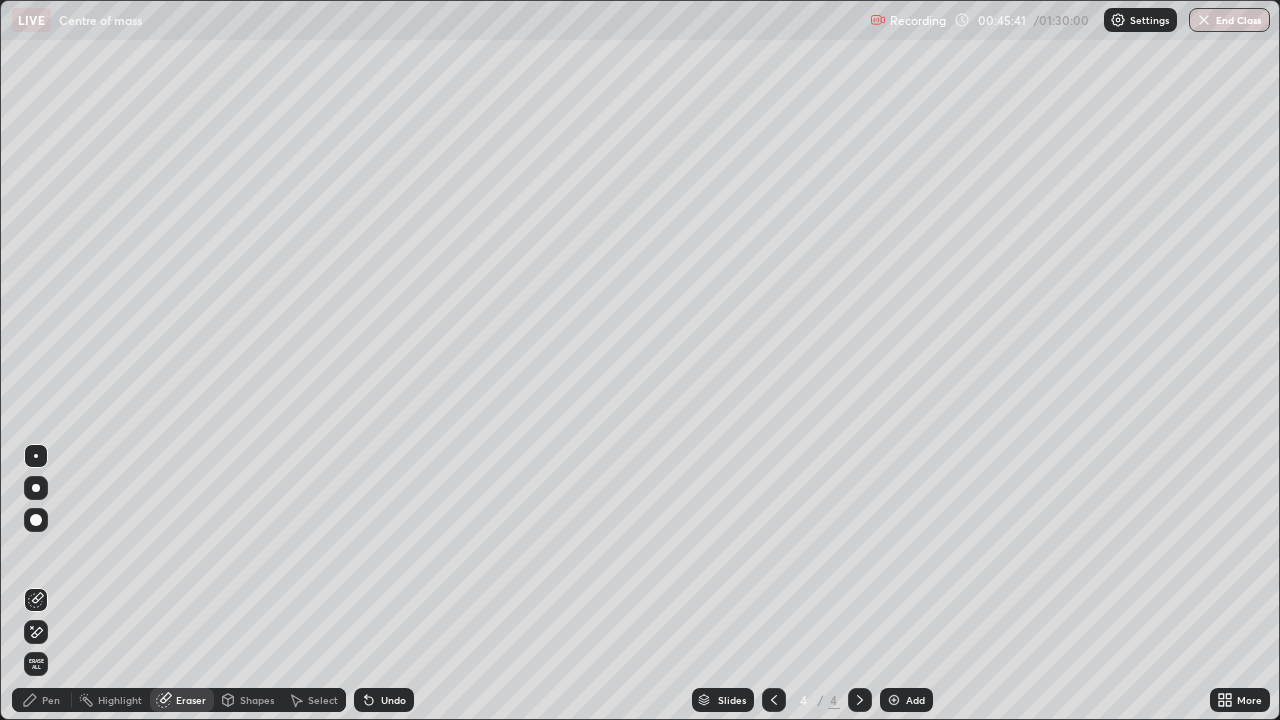 click on "Pen" at bounding box center [42, 700] 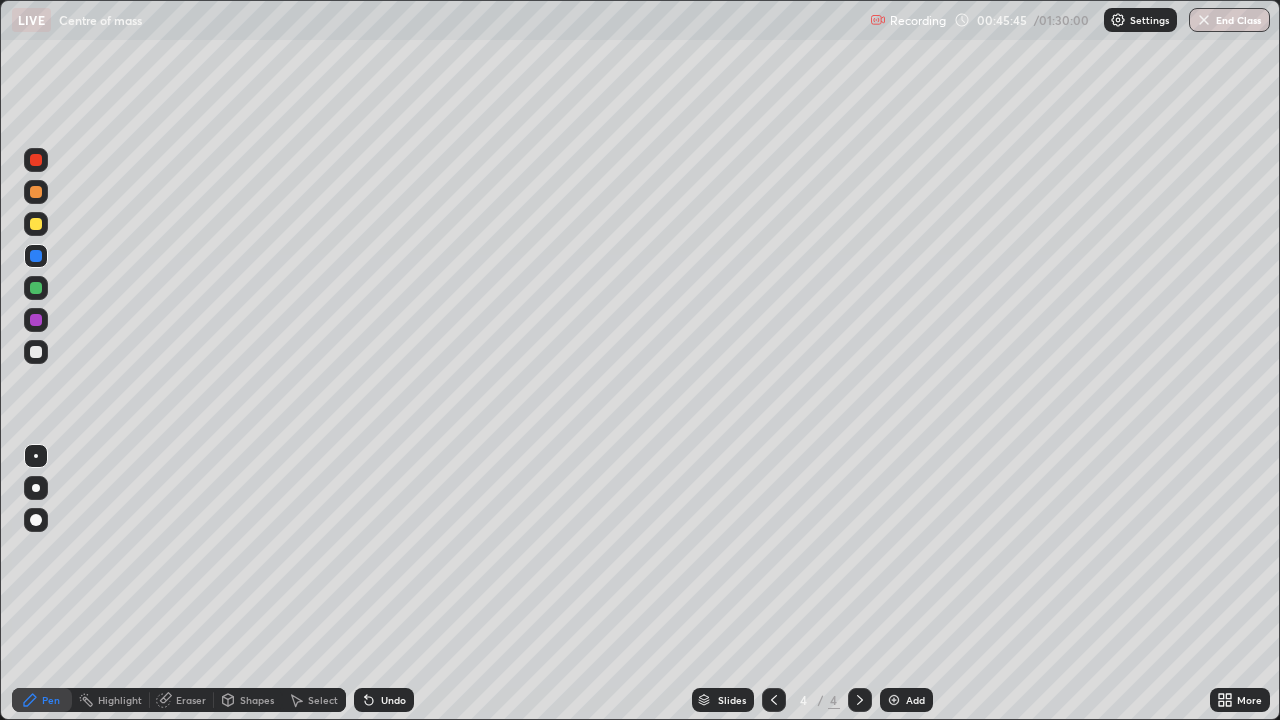 click on "Pen" at bounding box center (51, 700) 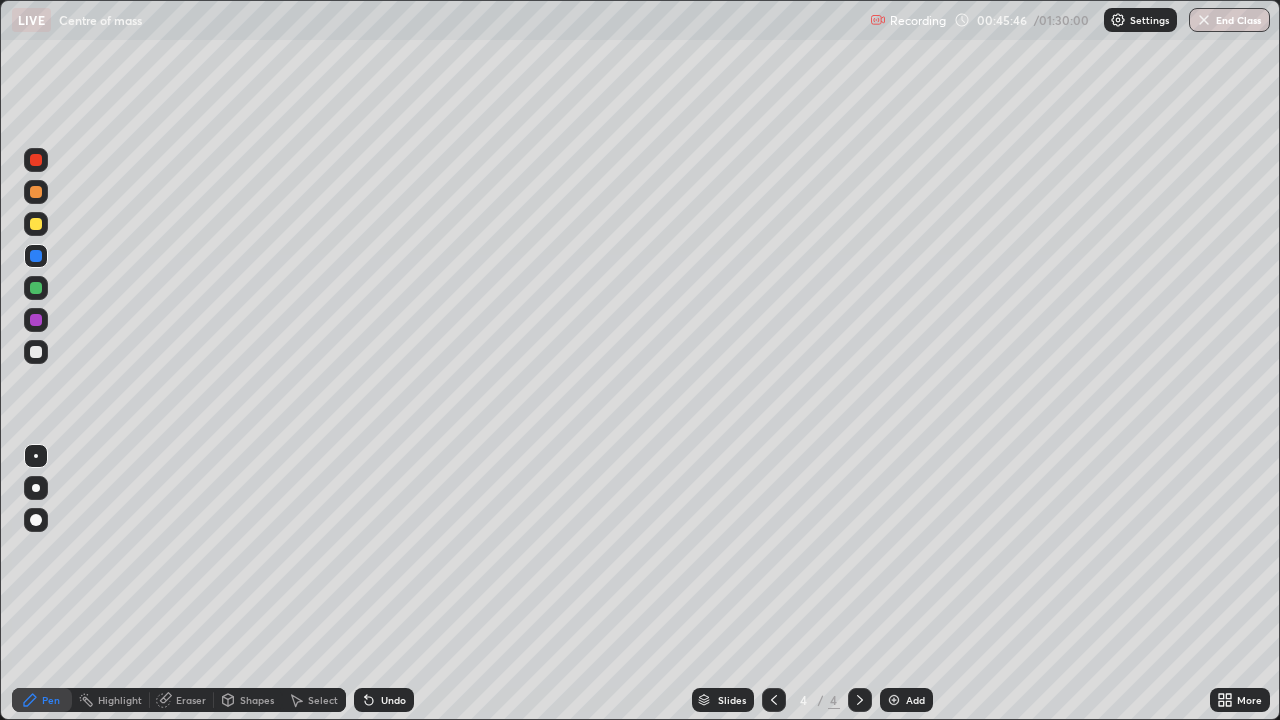 click at bounding box center [36, 352] 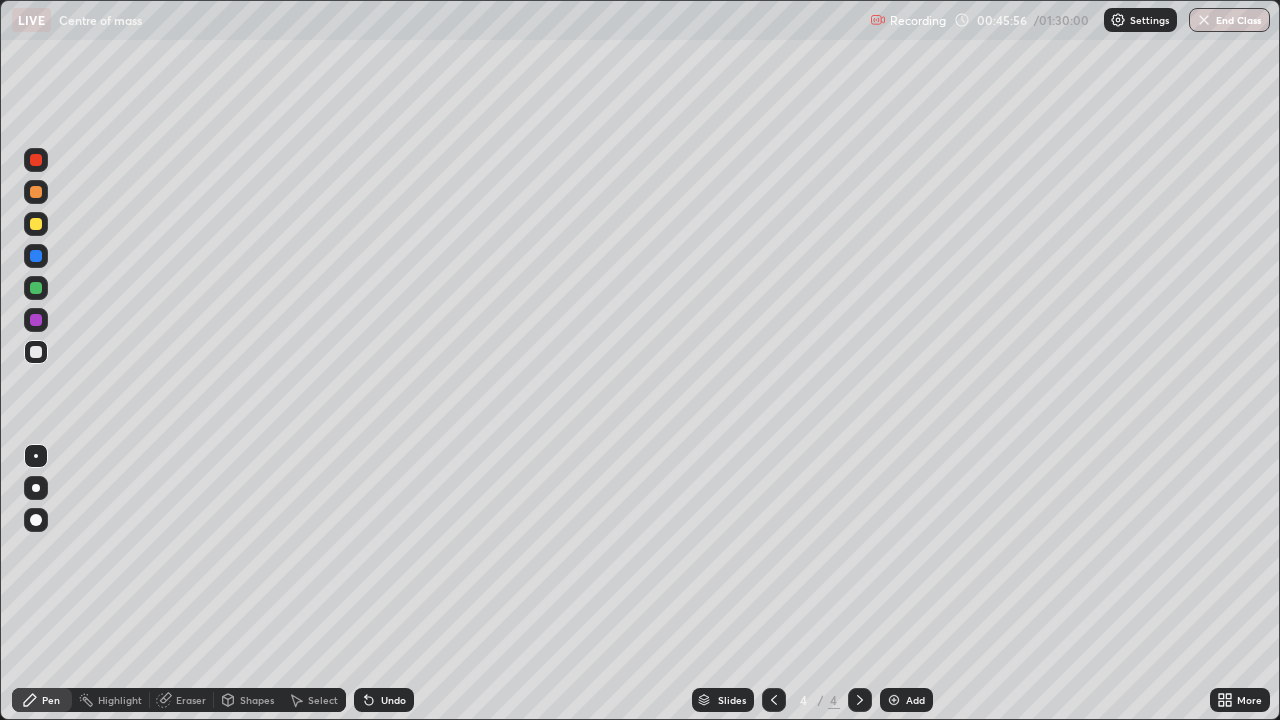 click on "Undo" at bounding box center [384, 700] 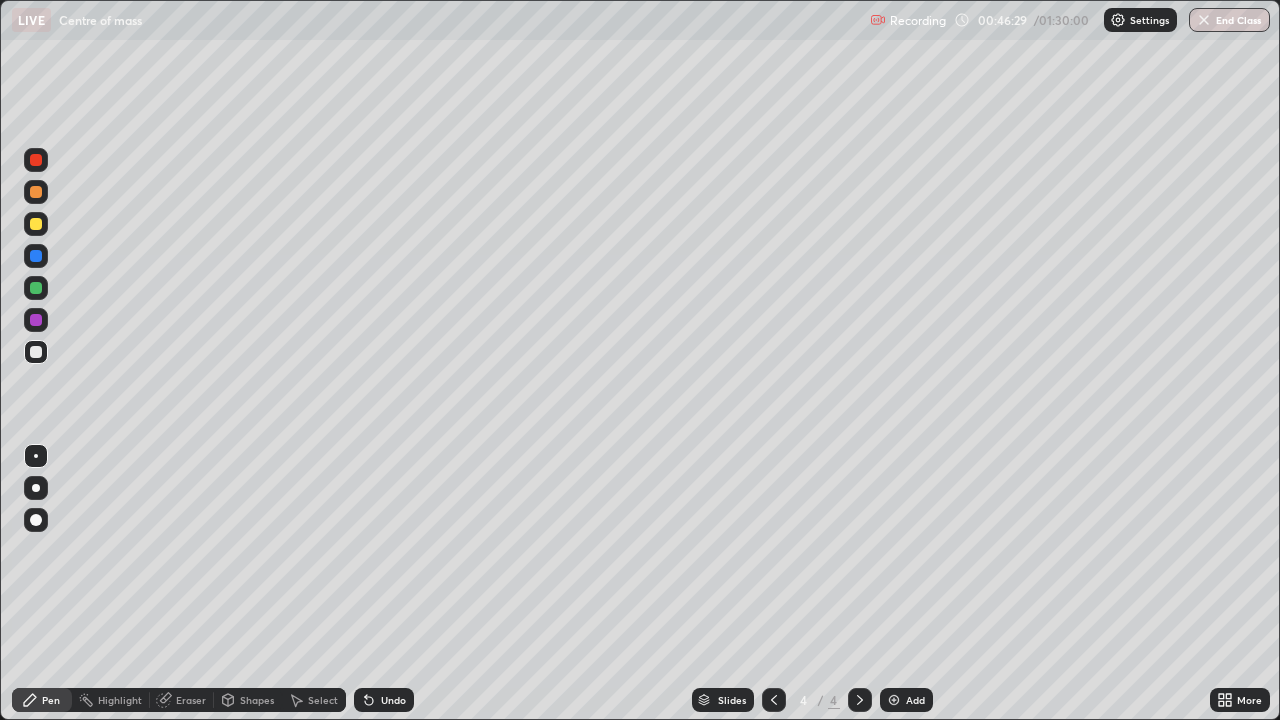 click at bounding box center (36, 224) 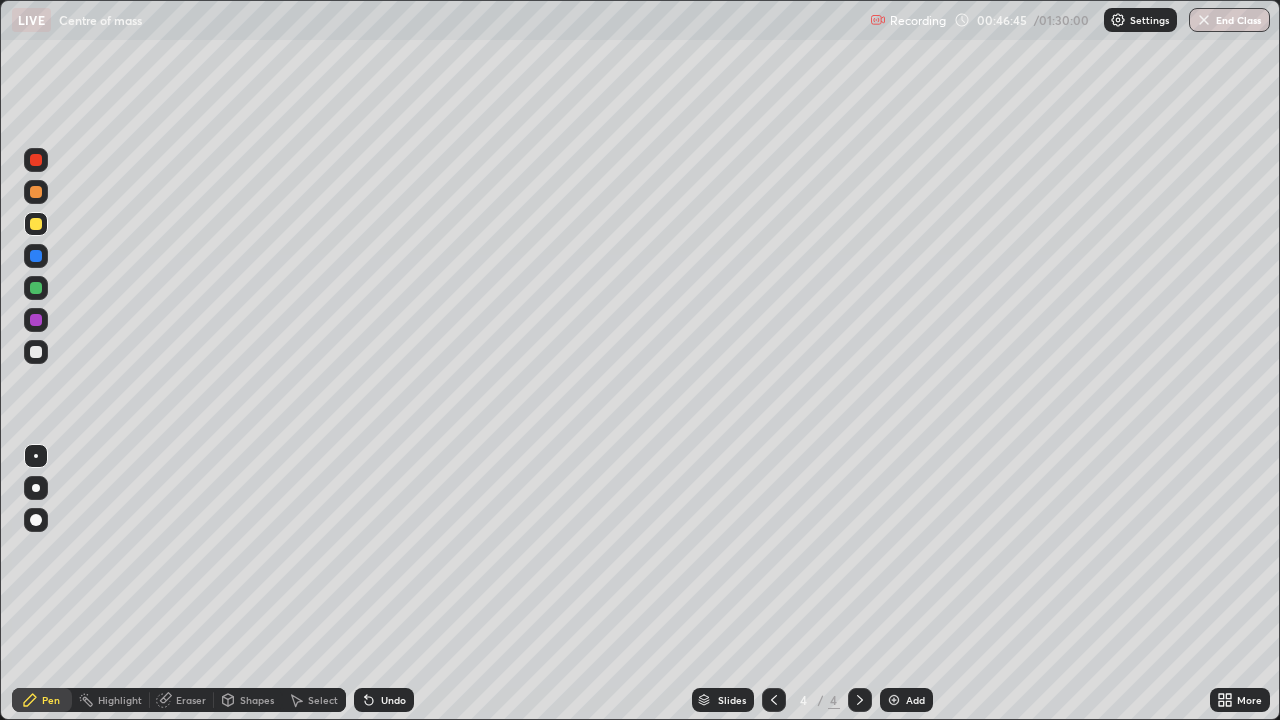 click on "Undo" at bounding box center [384, 700] 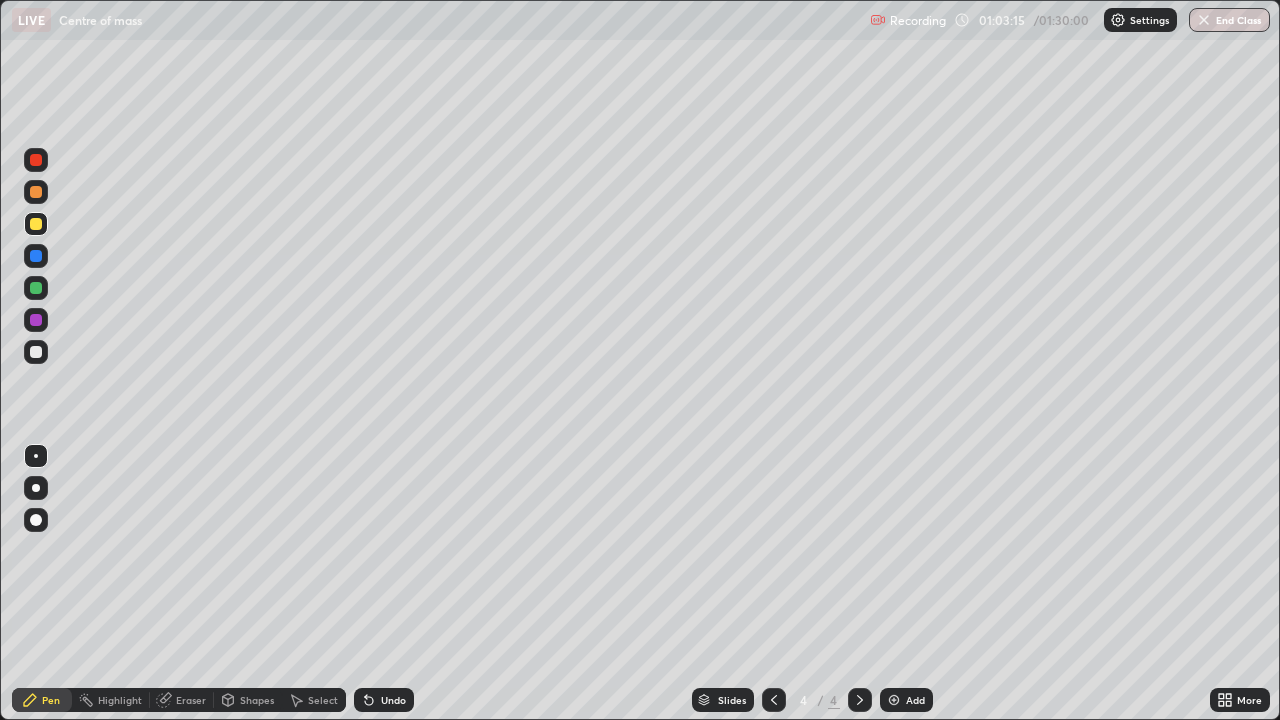 click at bounding box center [894, 700] 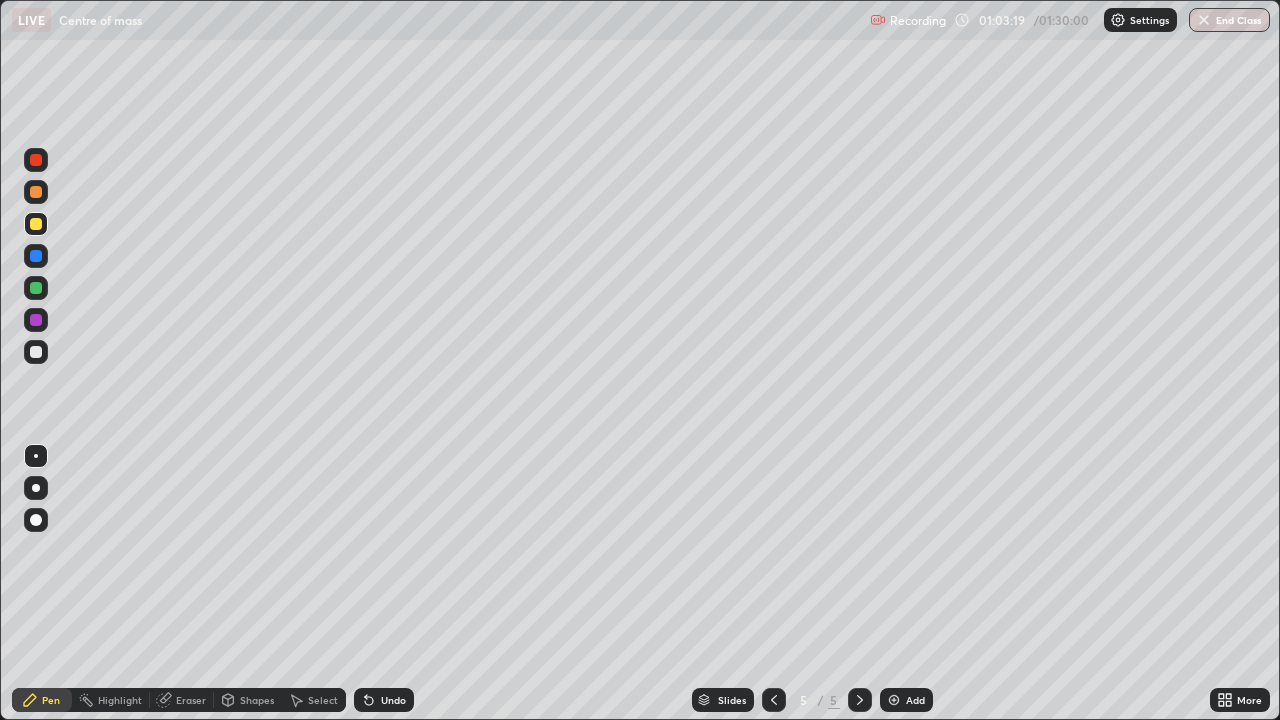 click at bounding box center [36, 352] 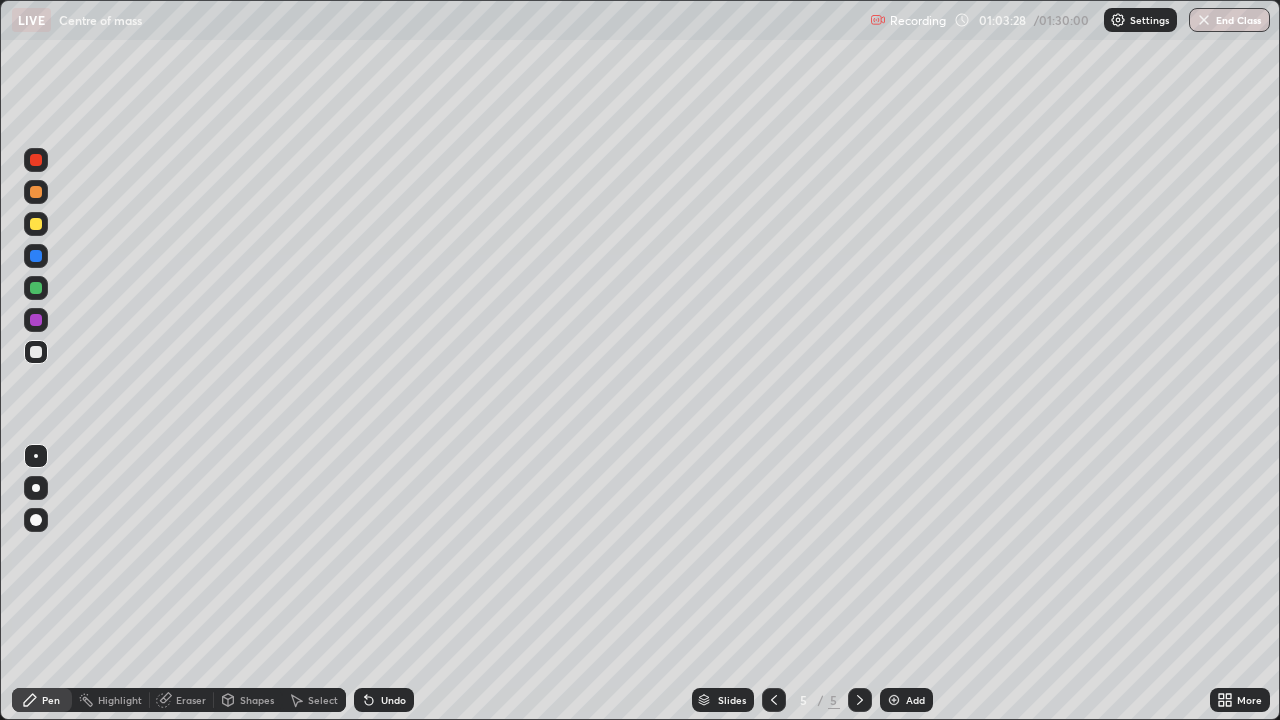 click on "Undo" at bounding box center [384, 700] 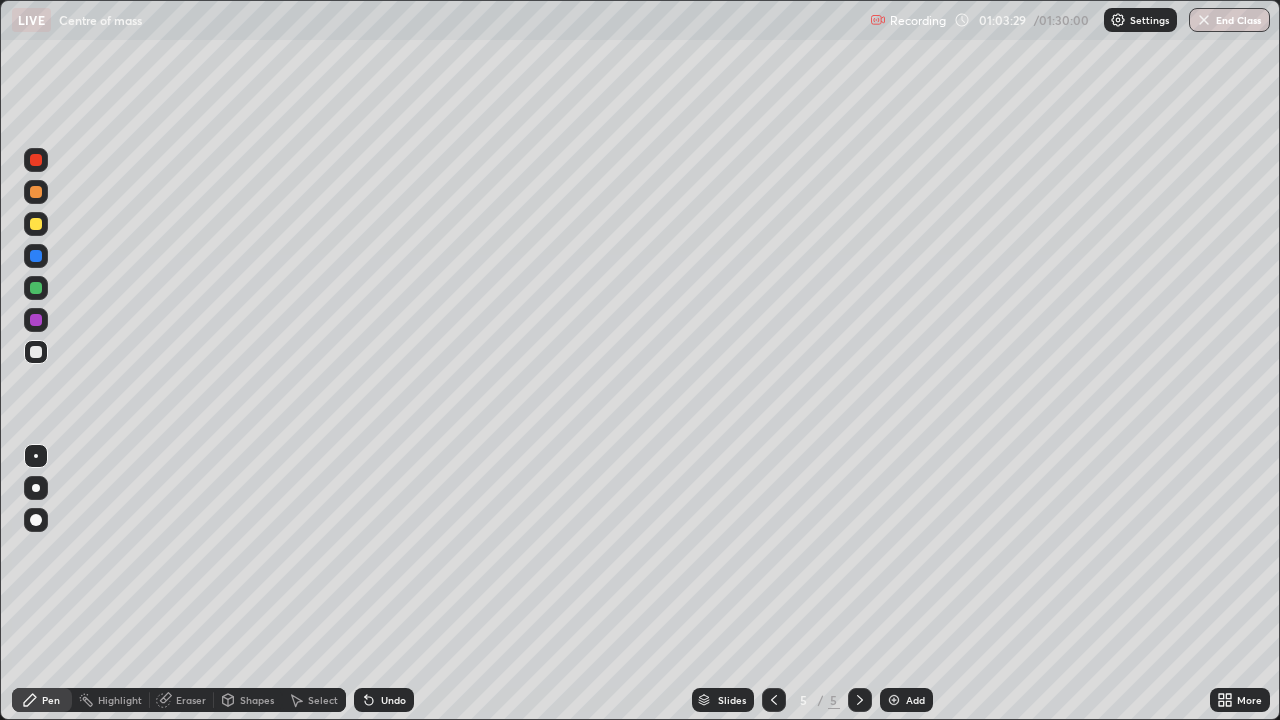 click 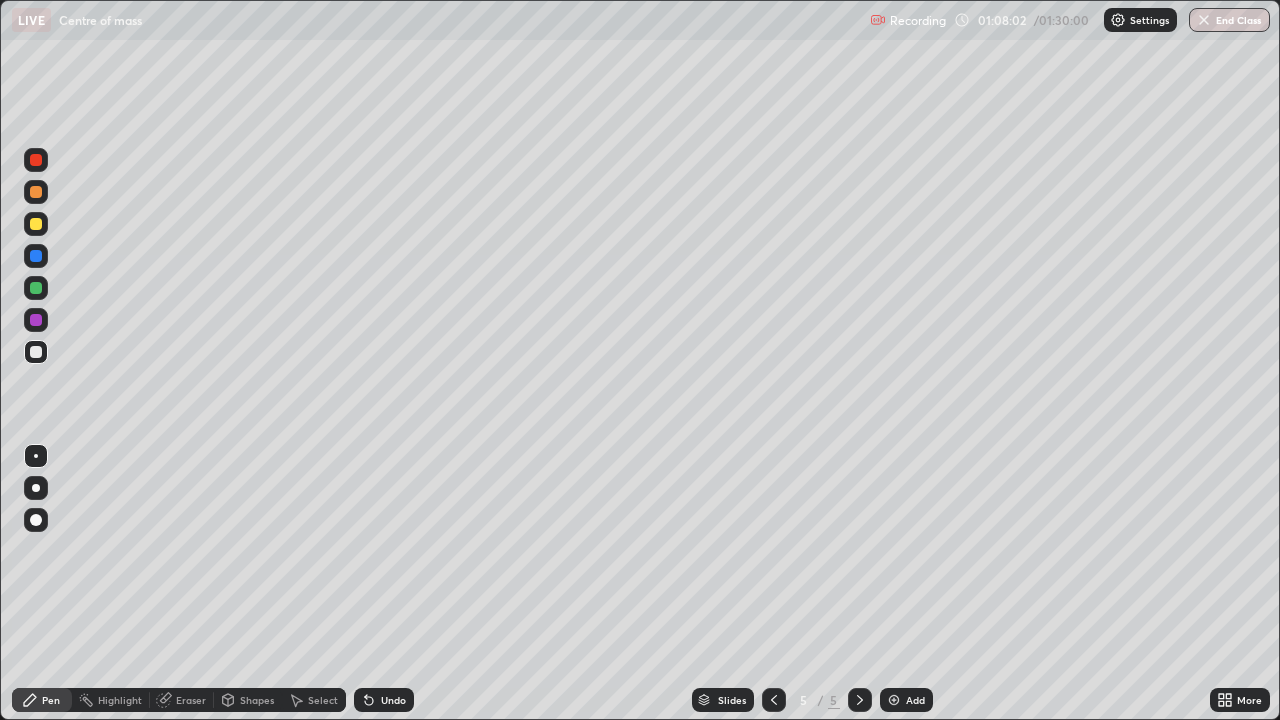 click 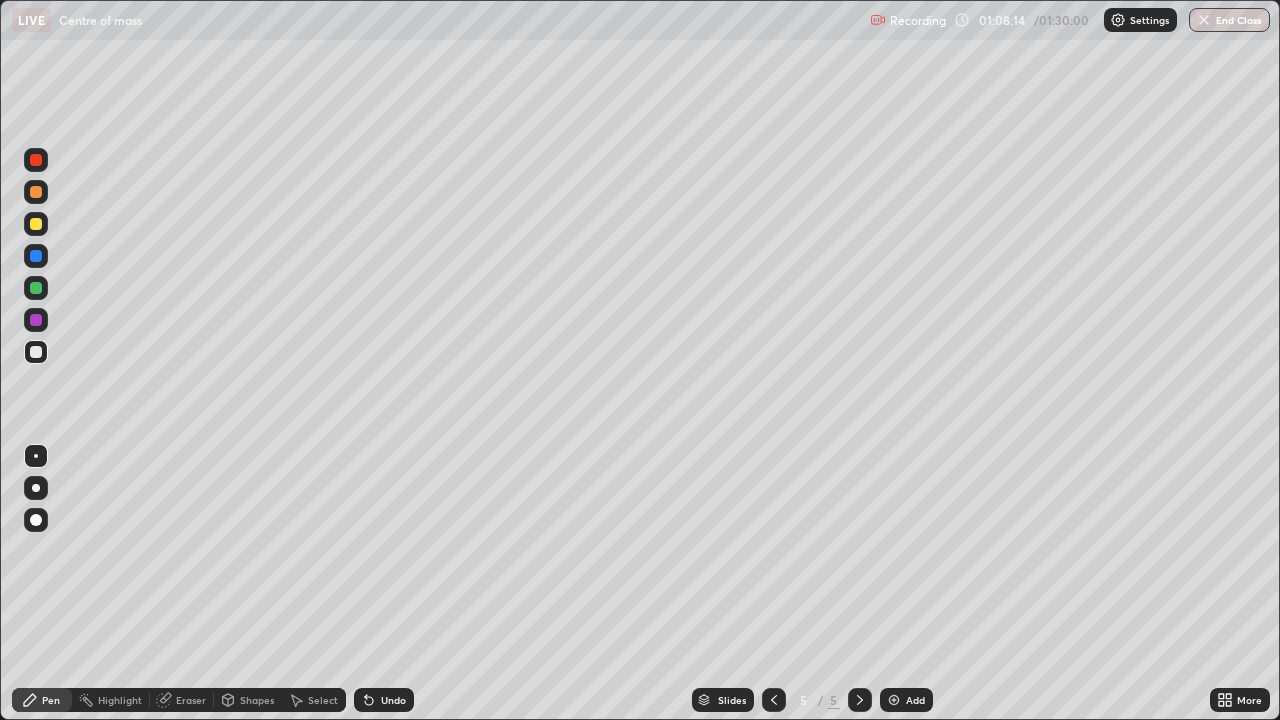 click 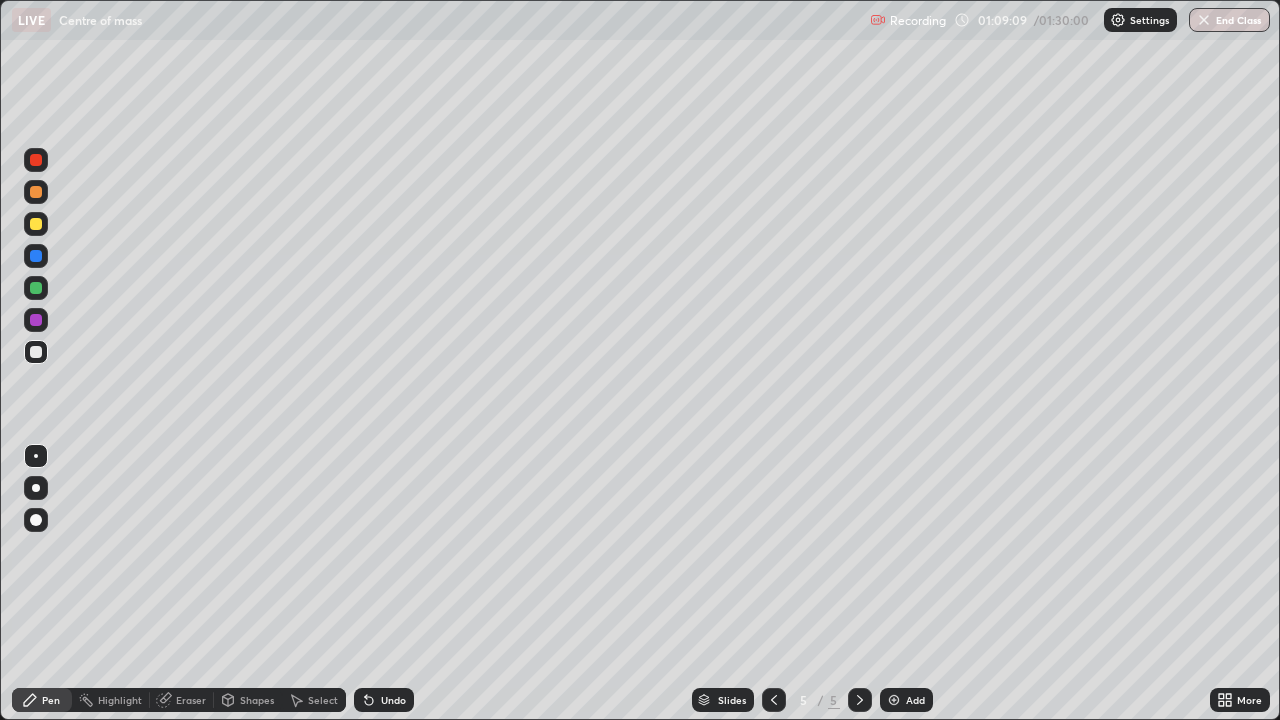 click 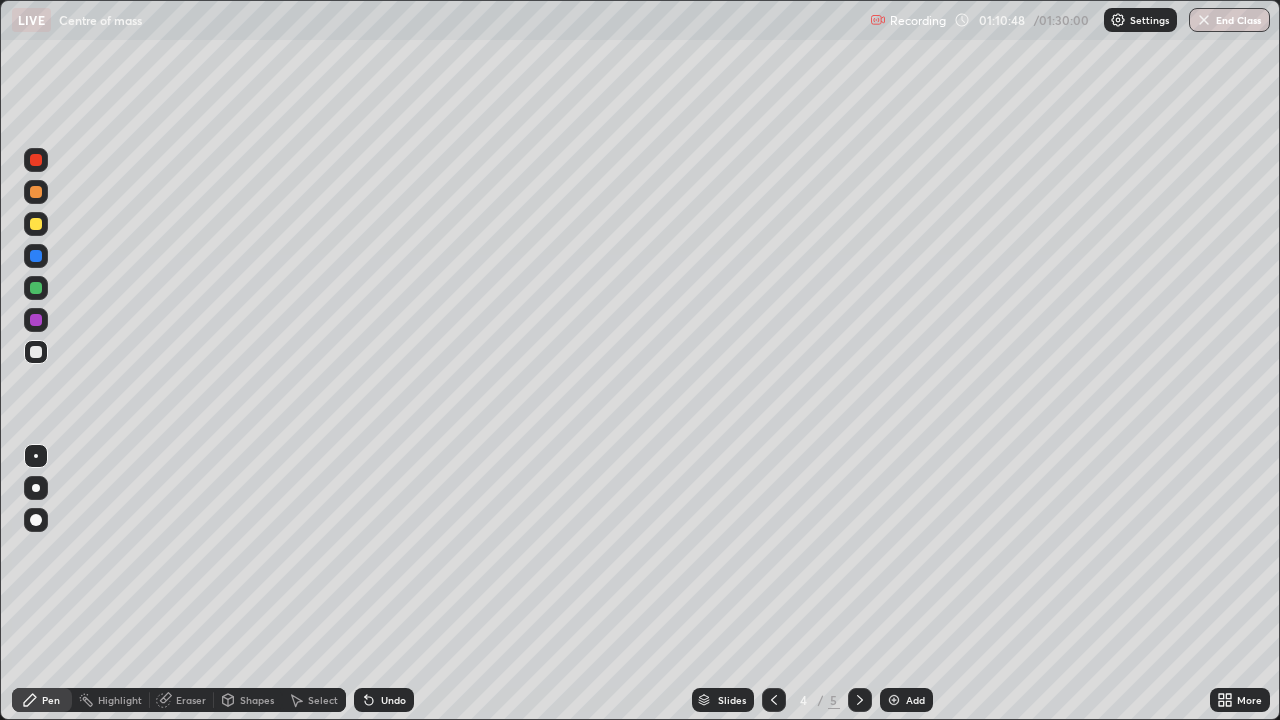 click 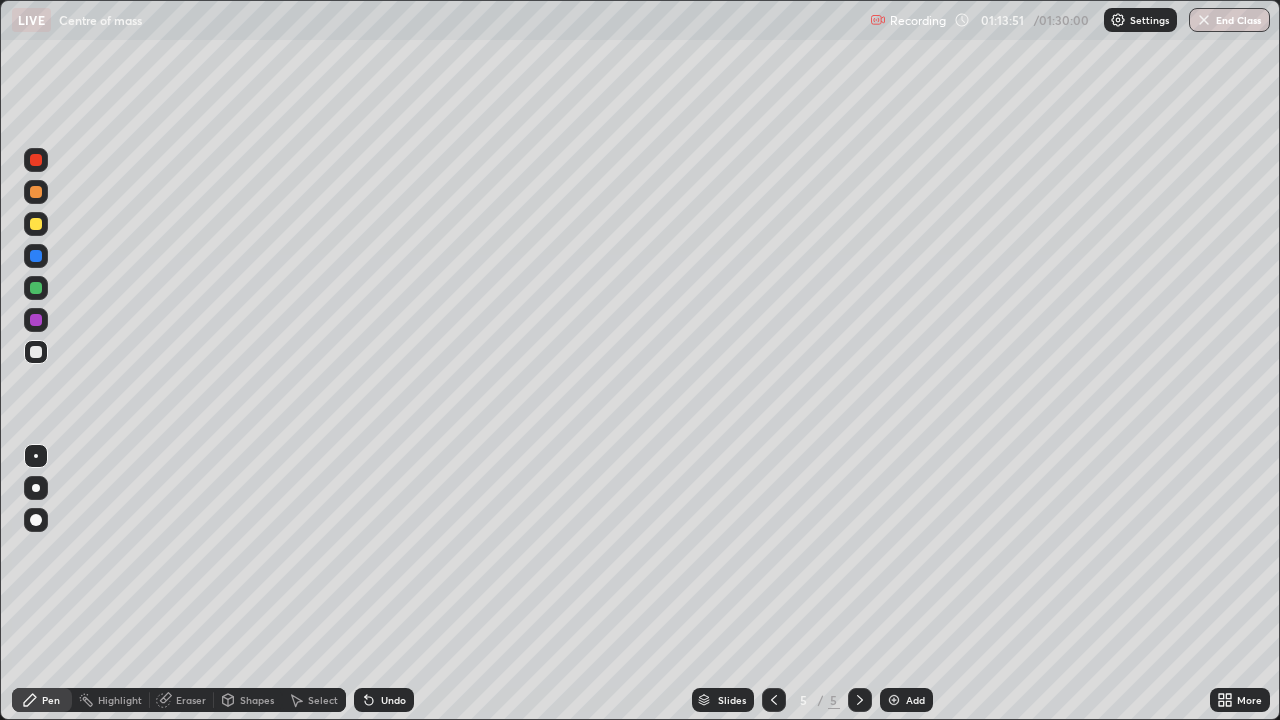 click on "Select" at bounding box center (314, 700) 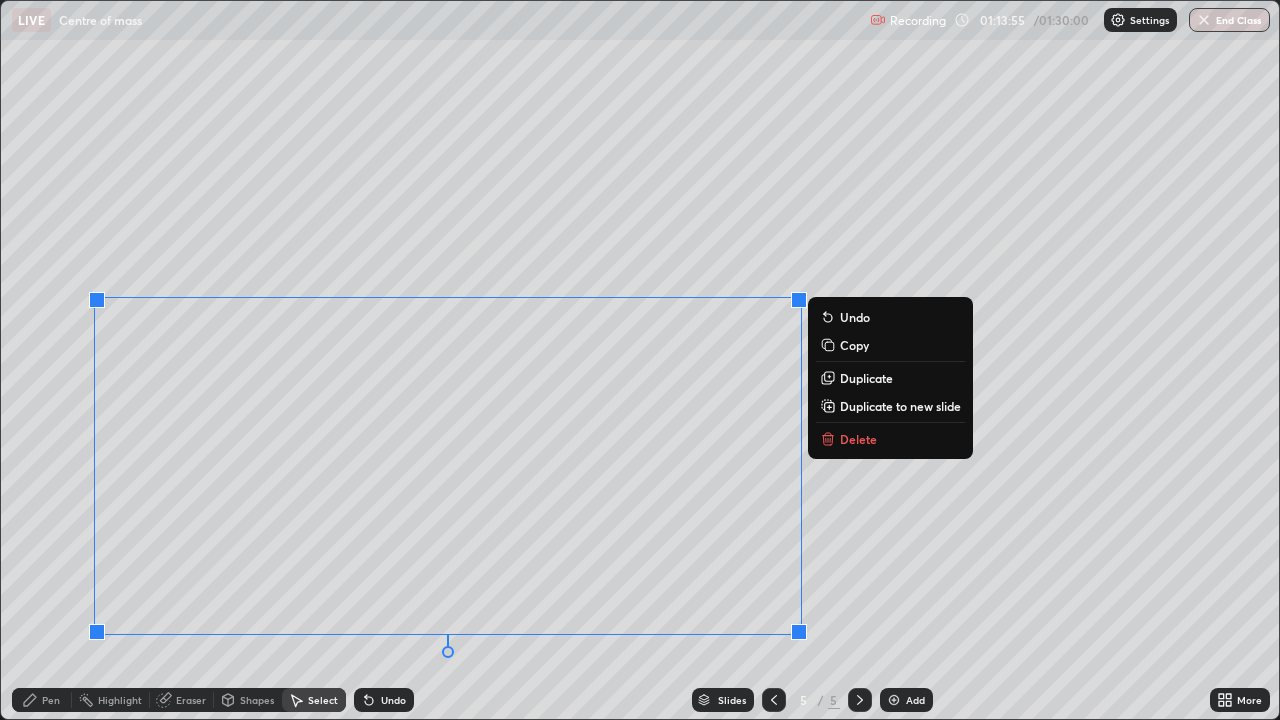 click on "Duplicate to new slide" at bounding box center (900, 406) 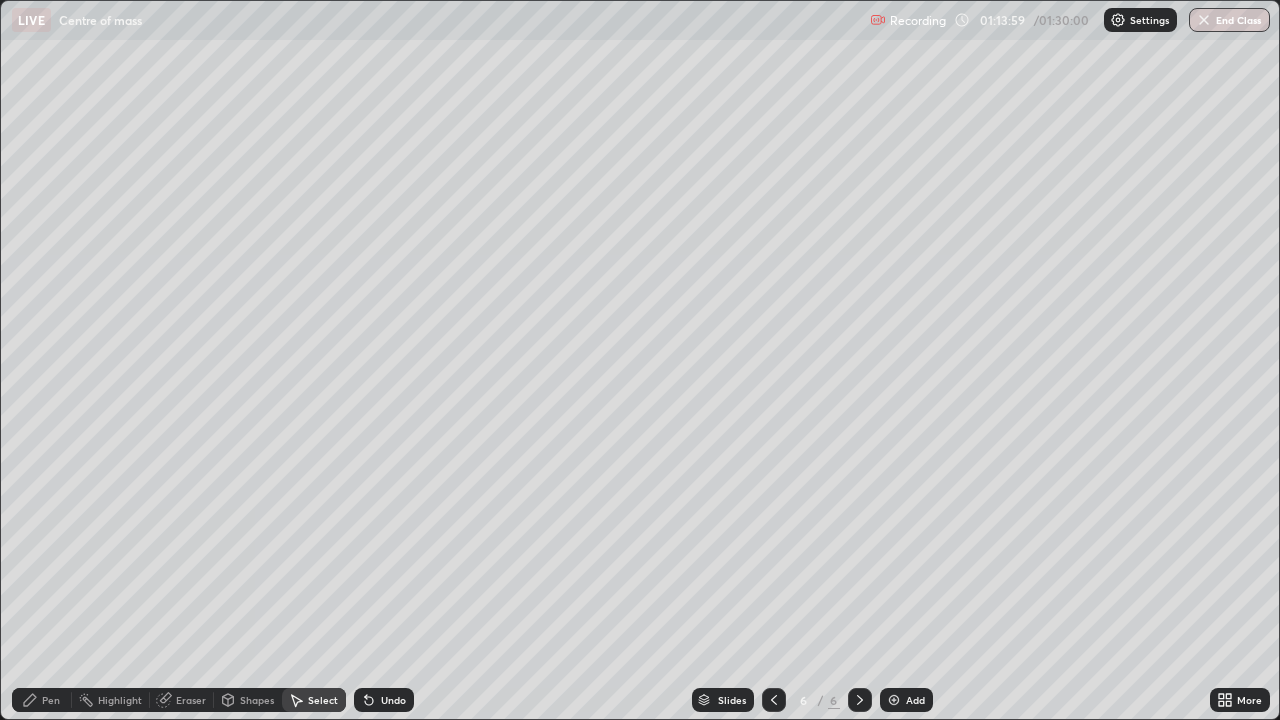 click on "Eraser" at bounding box center (191, 700) 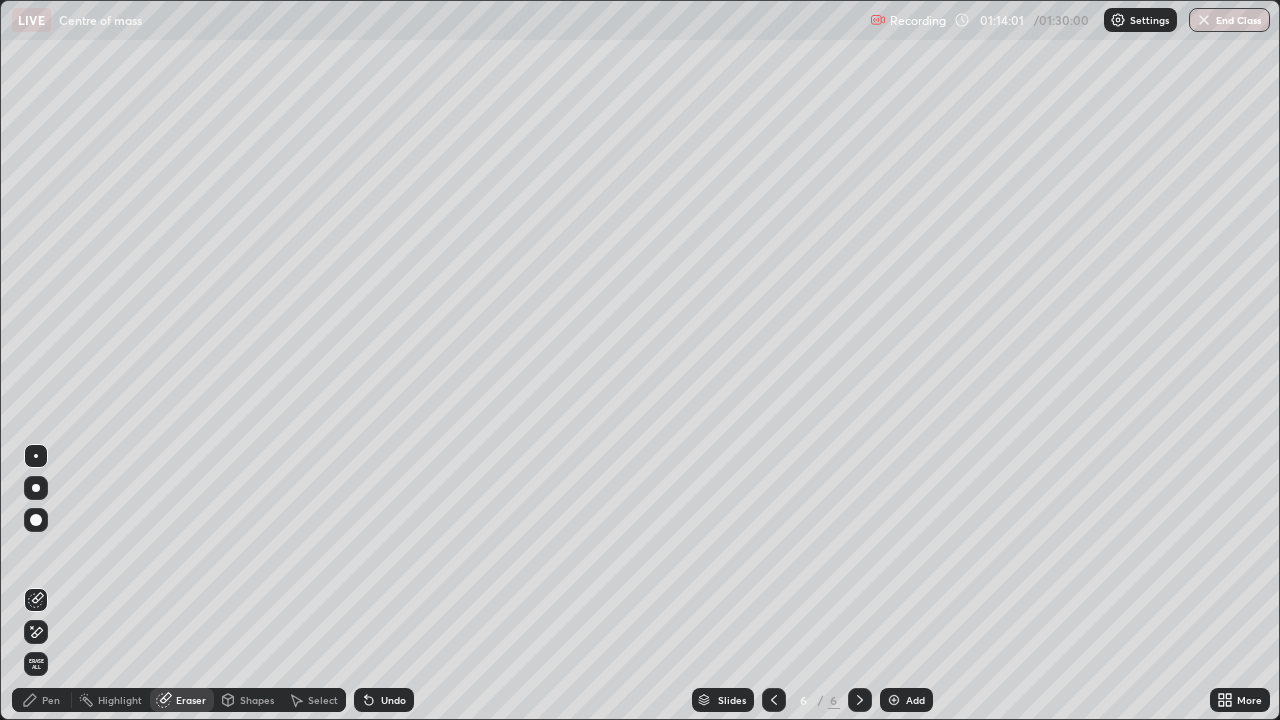 click on "Pen" at bounding box center (42, 700) 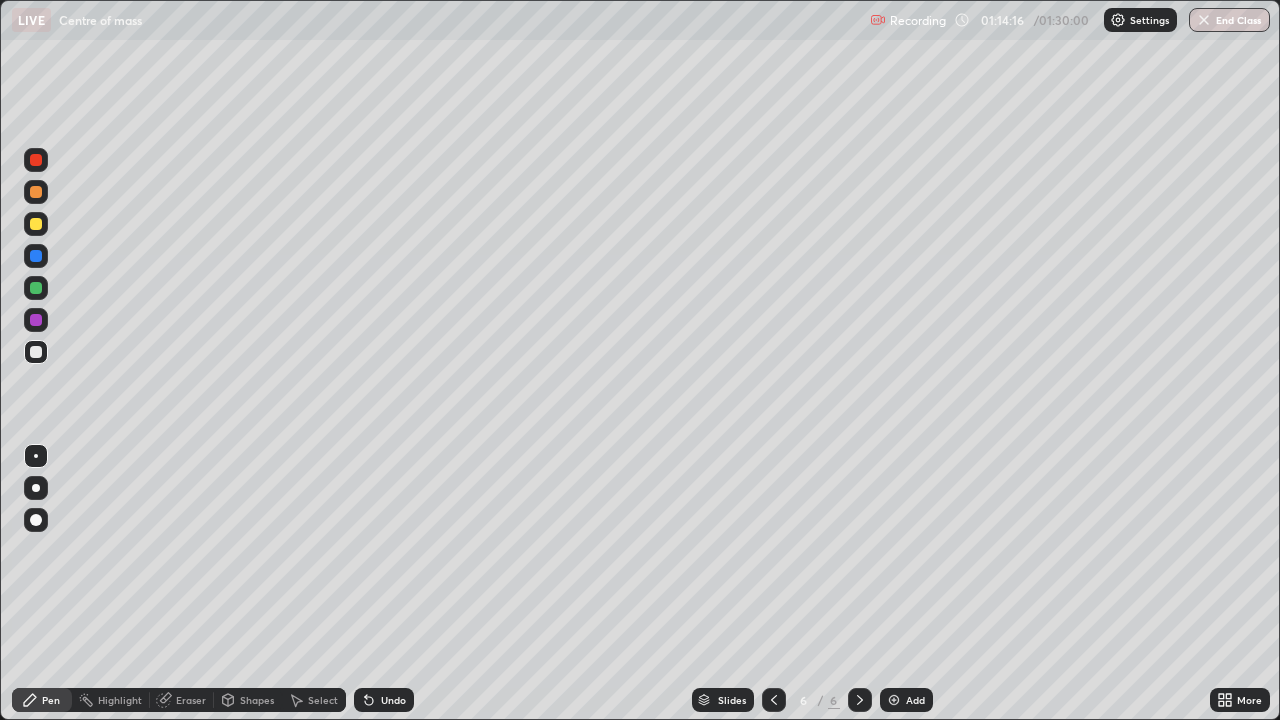 click 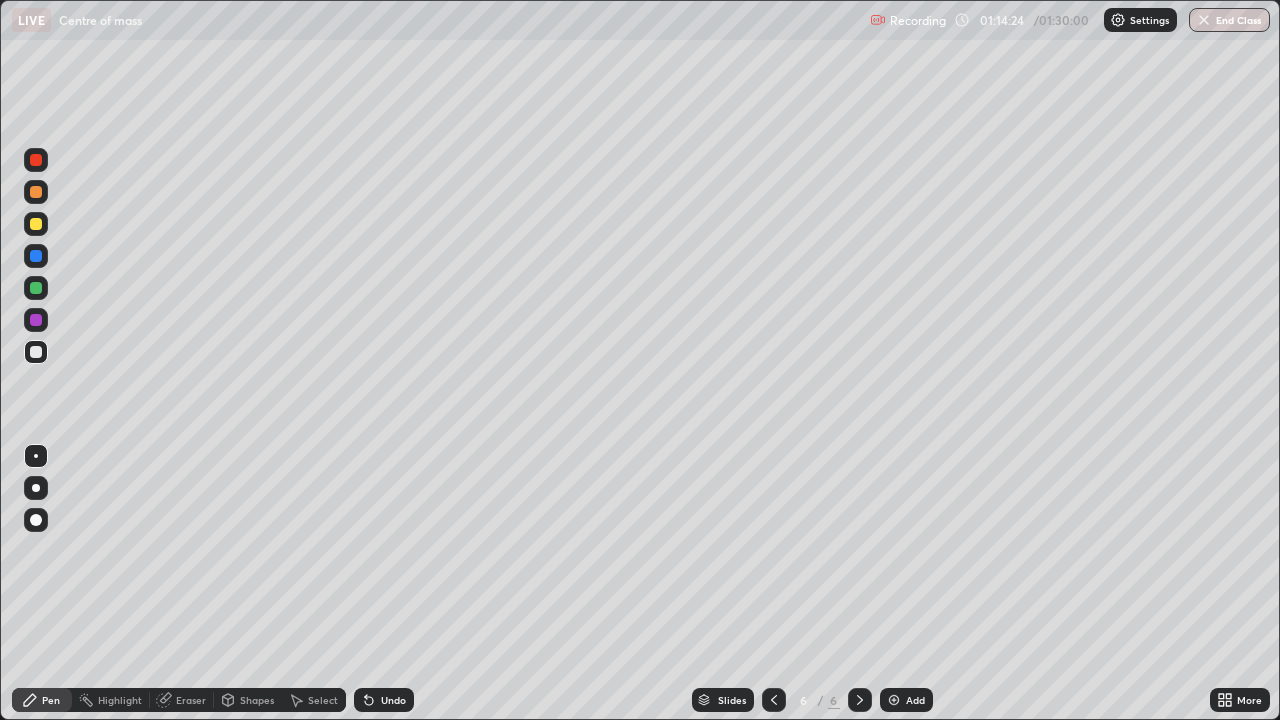 click on "Undo" at bounding box center (384, 700) 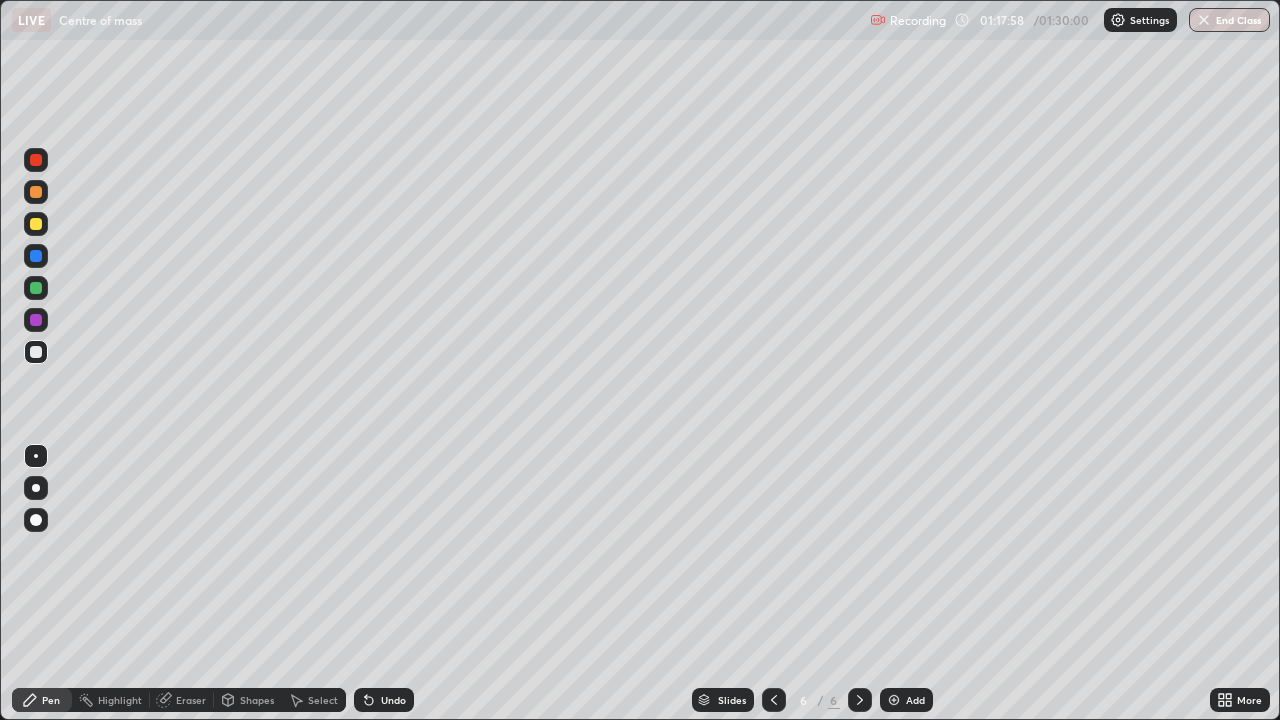 click on "Undo" at bounding box center (384, 700) 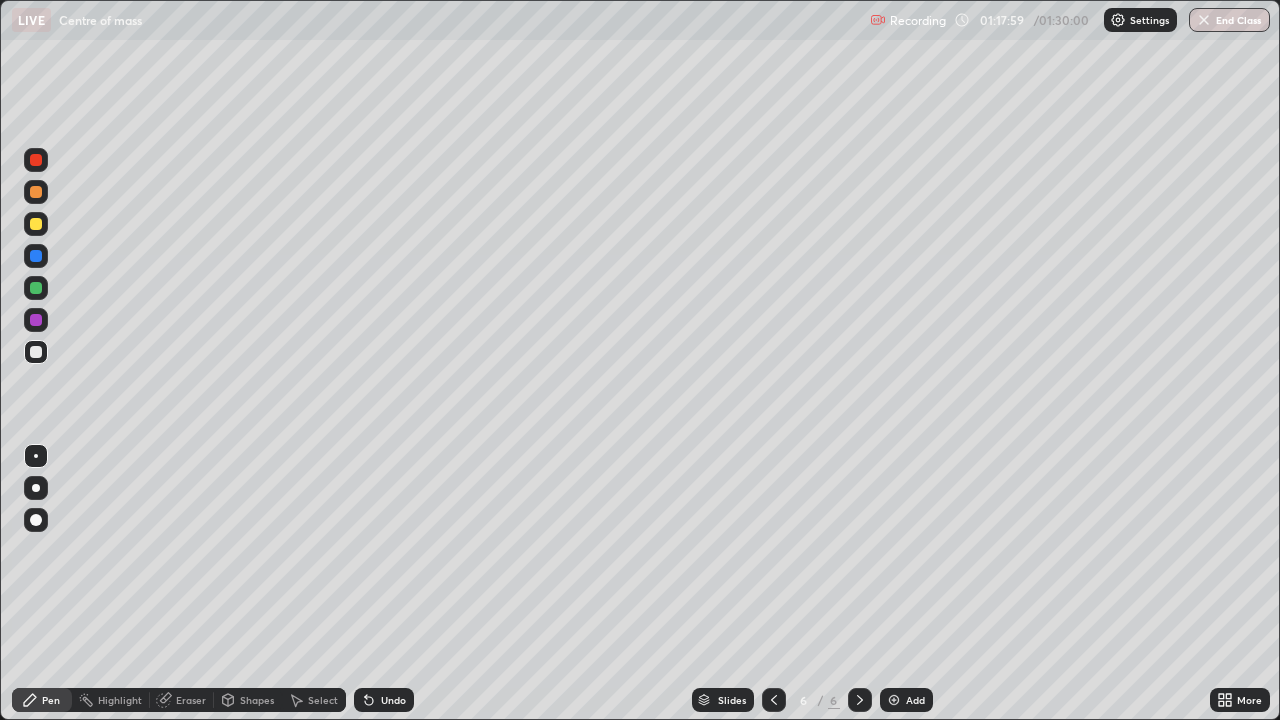 click on "Undo" at bounding box center (384, 700) 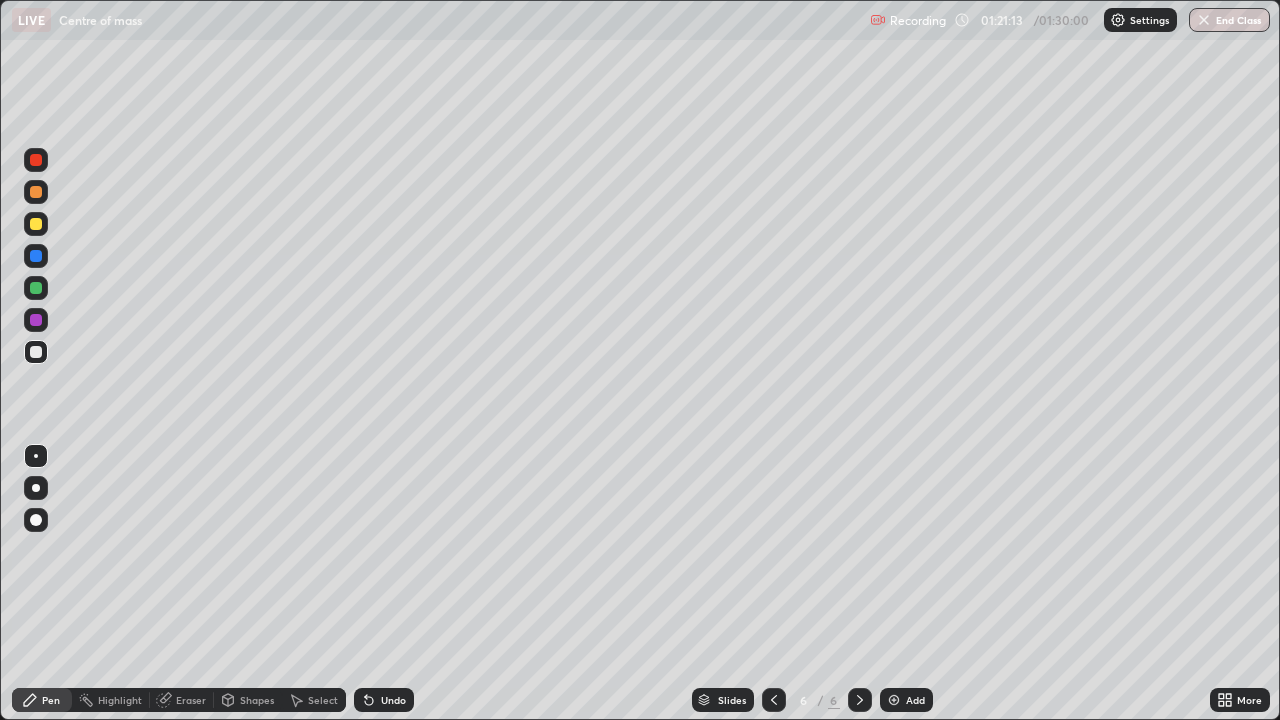 click 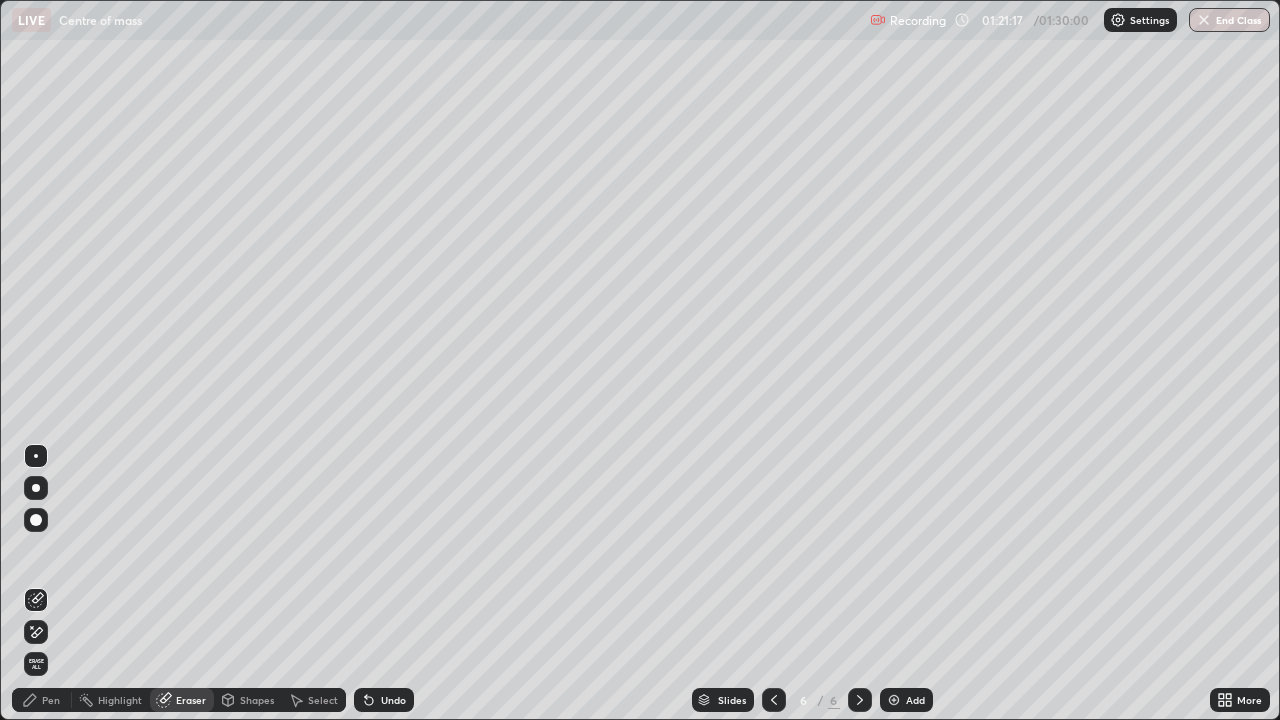 click 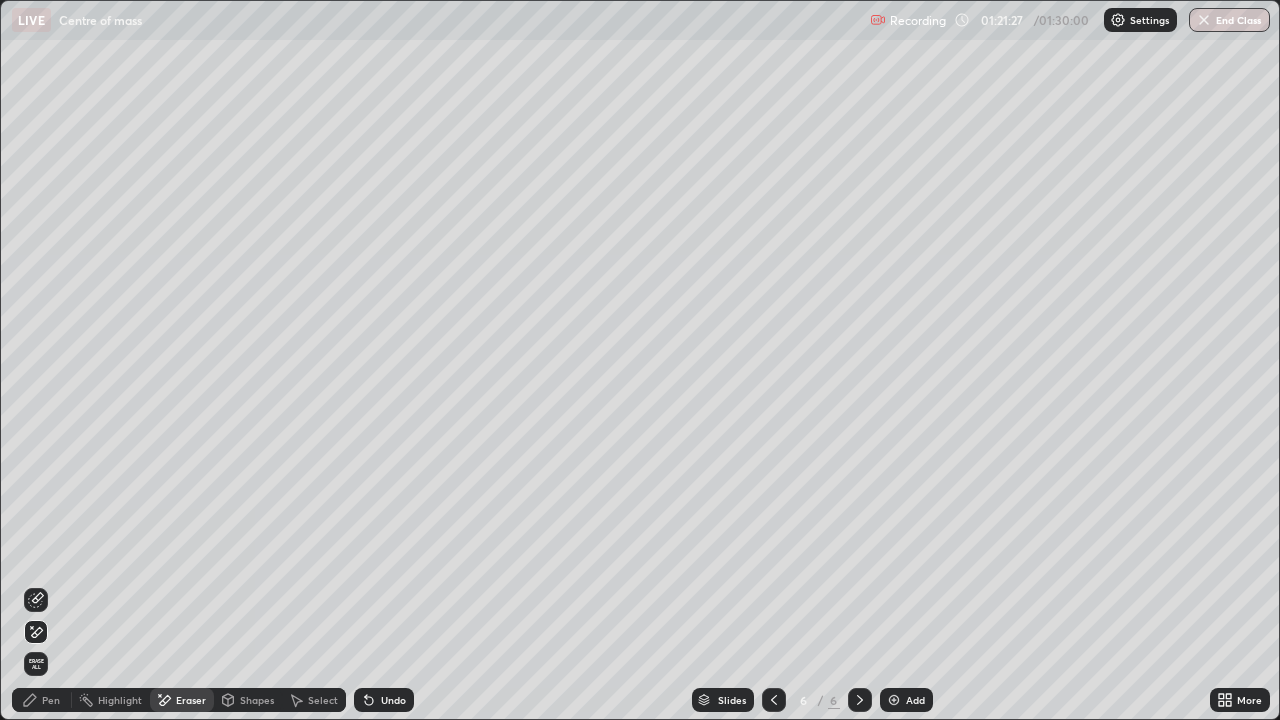 click on "Pen" at bounding box center [51, 700] 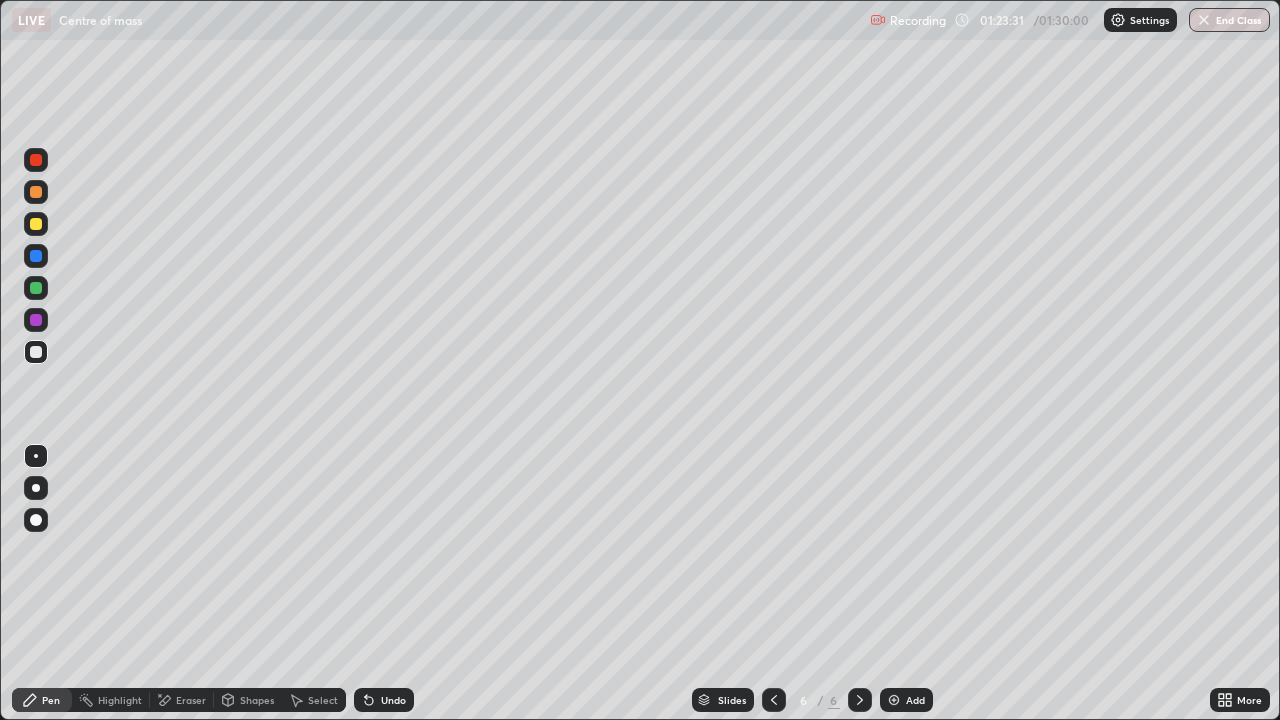 click on "Undo" at bounding box center (384, 700) 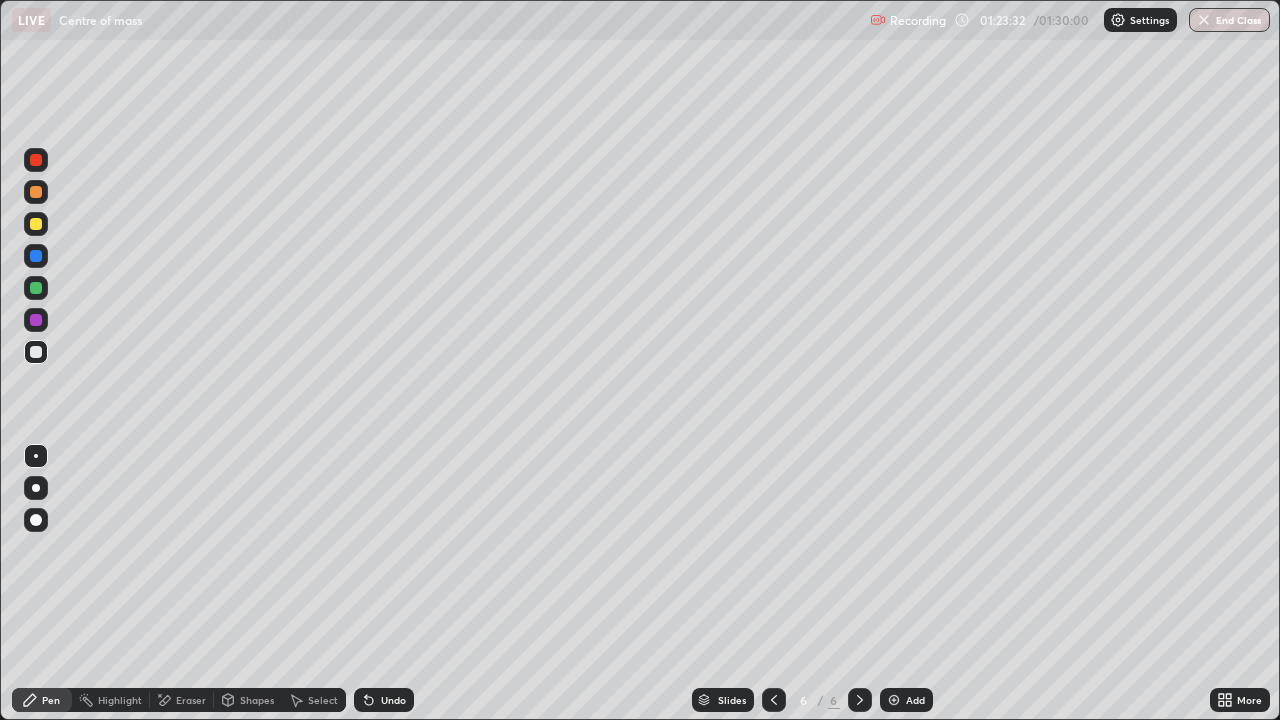 click on "Undo" at bounding box center (384, 700) 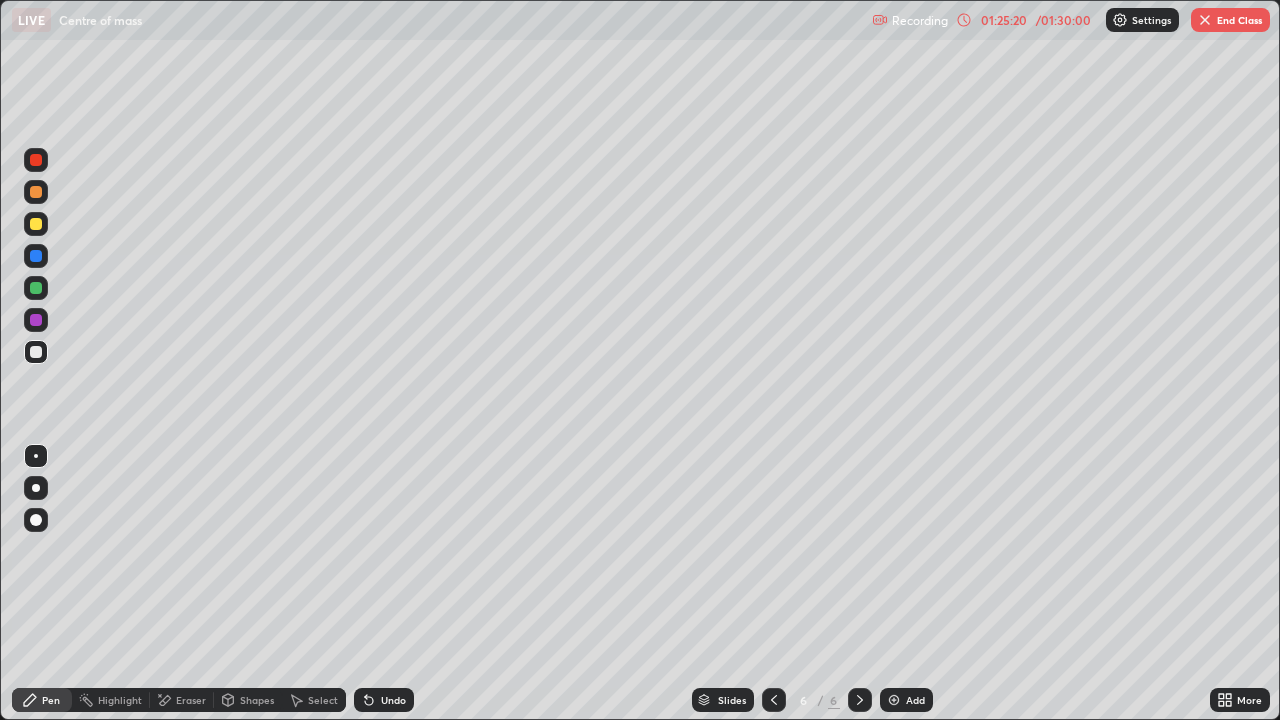 click on "More" at bounding box center [1249, 700] 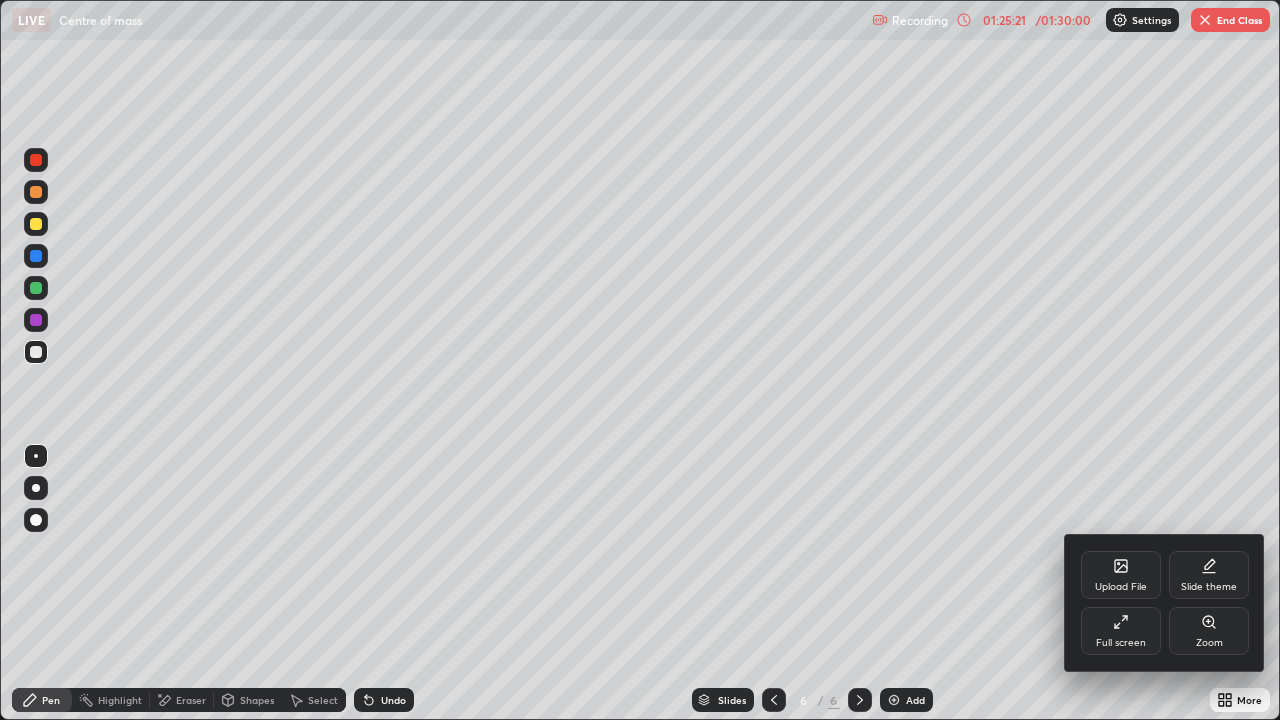 click on "Full screen" at bounding box center (1121, 643) 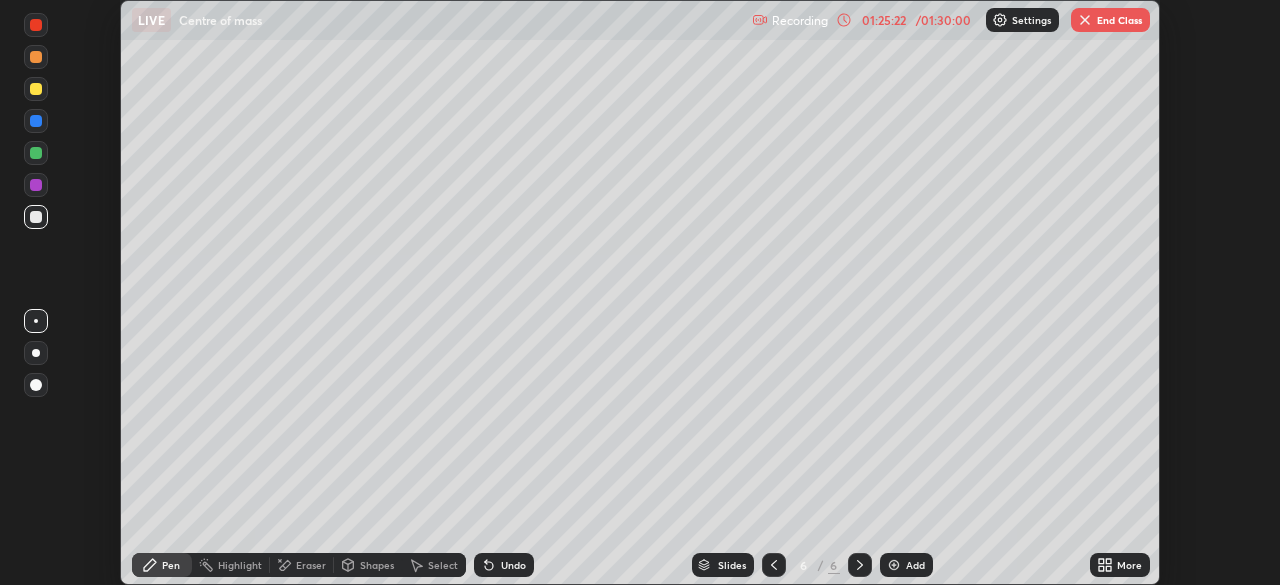 scroll, scrollTop: 585, scrollLeft: 1280, axis: both 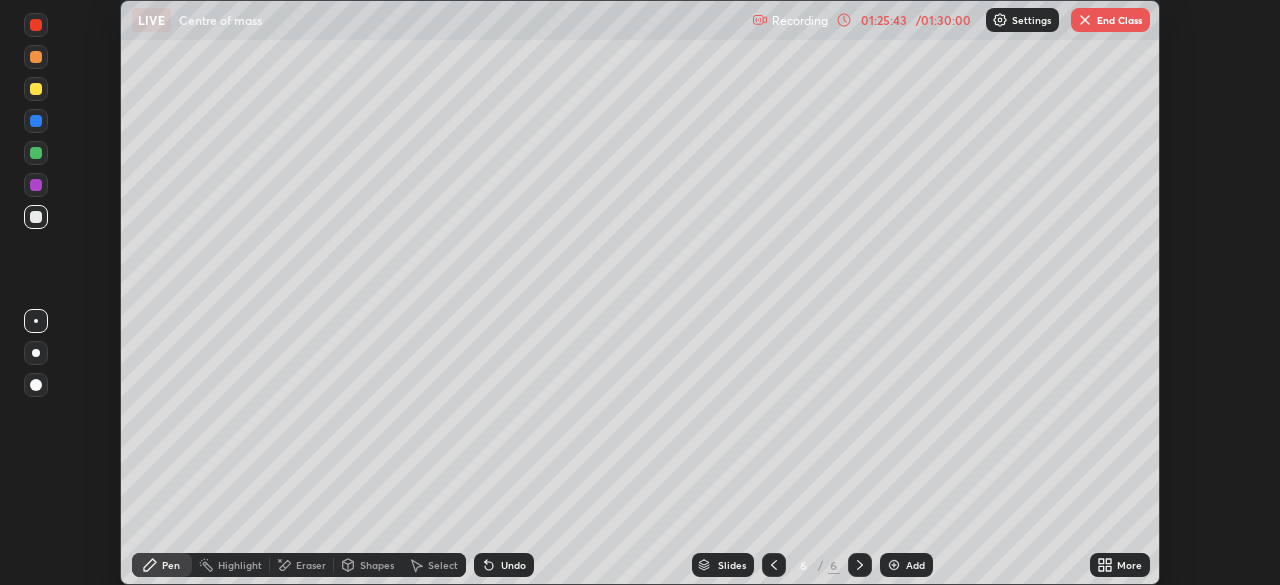 click on "End Class" at bounding box center [1110, 20] 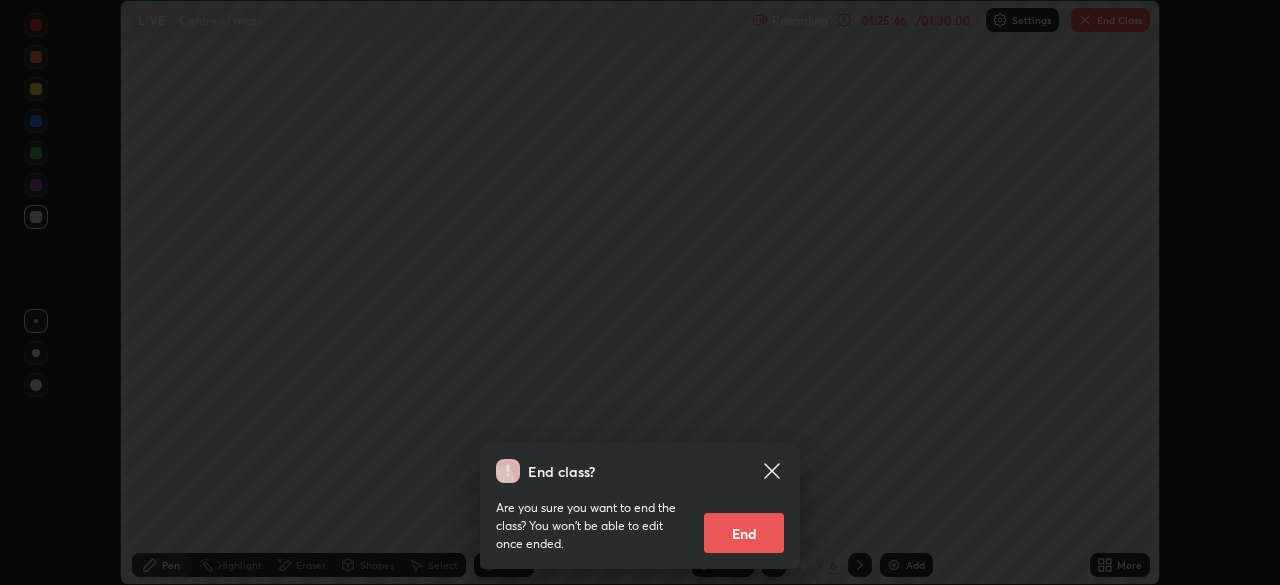 click on "End" at bounding box center (744, 533) 